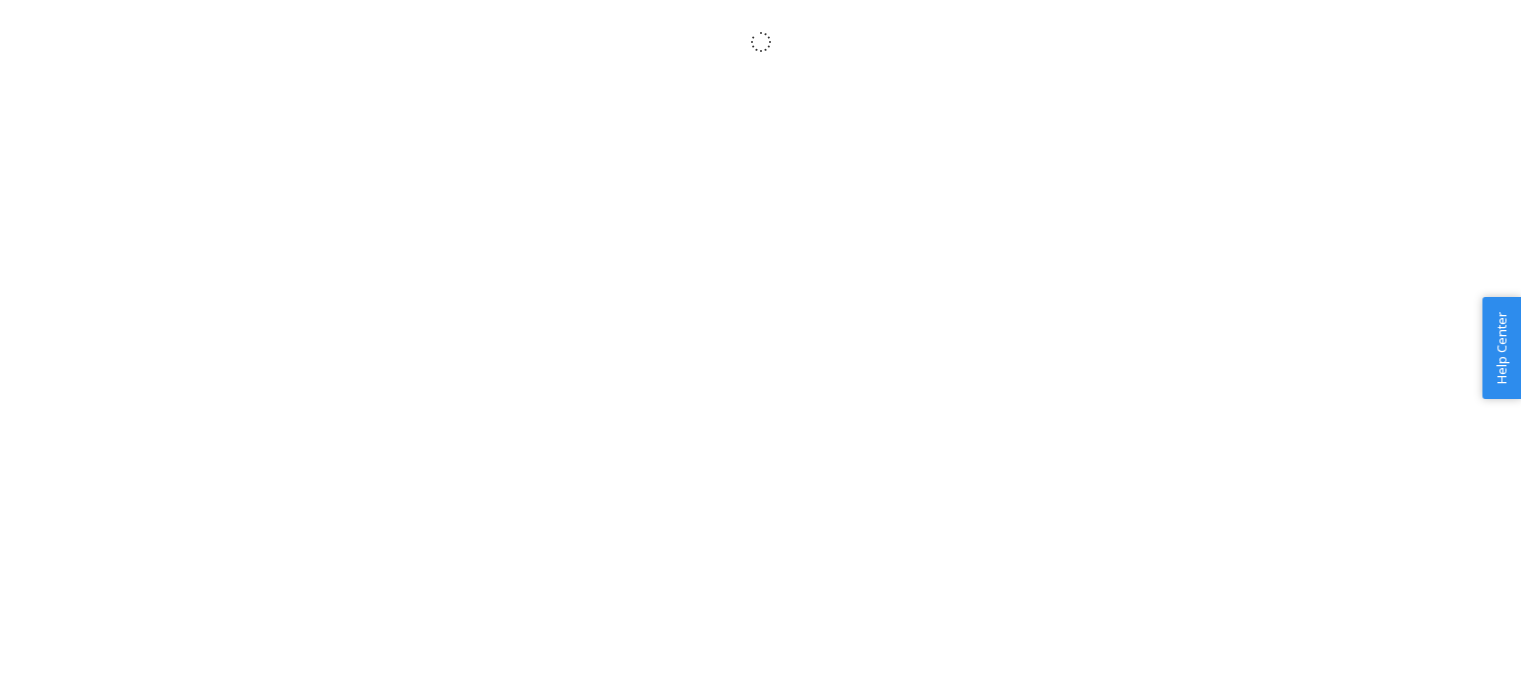 scroll, scrollTop: 0, scrollLeft: 0, axis: both 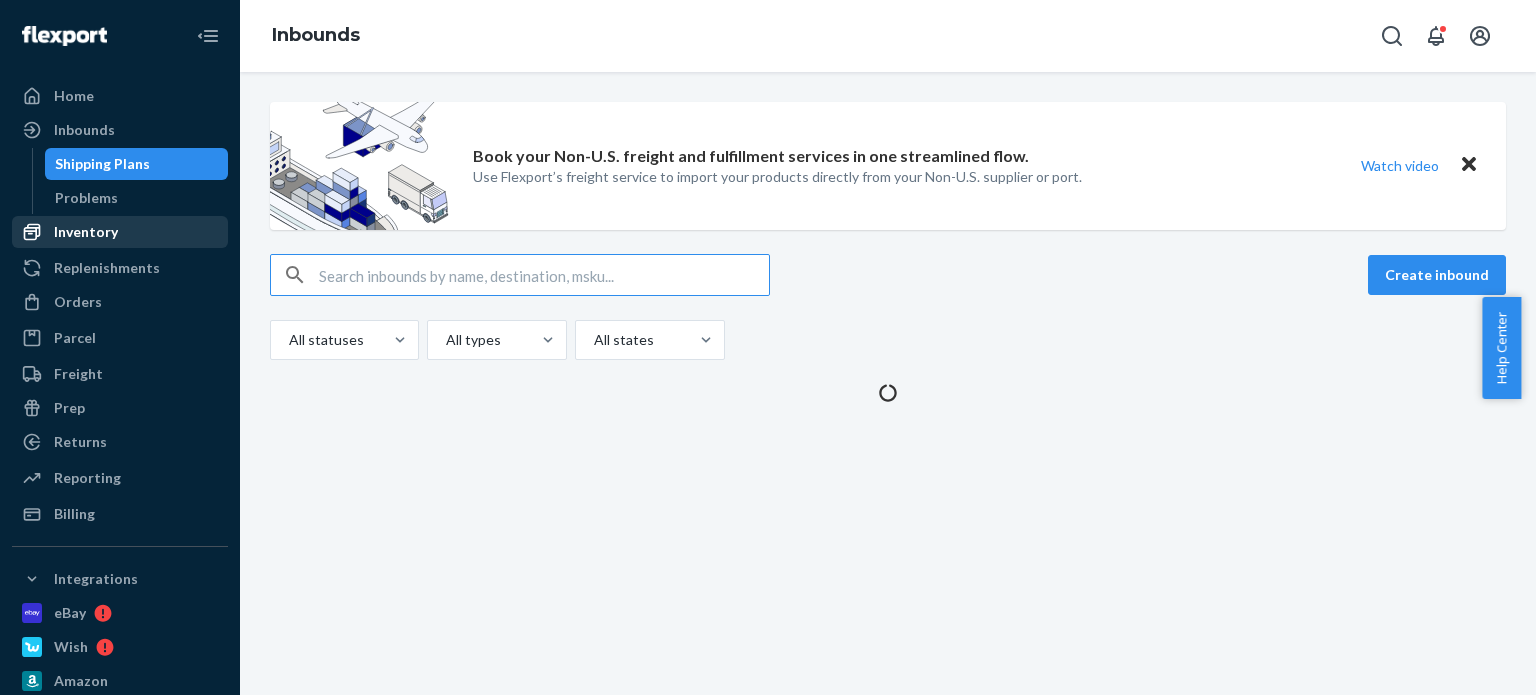 click on "Inventory" at bounding box center (120, 232) 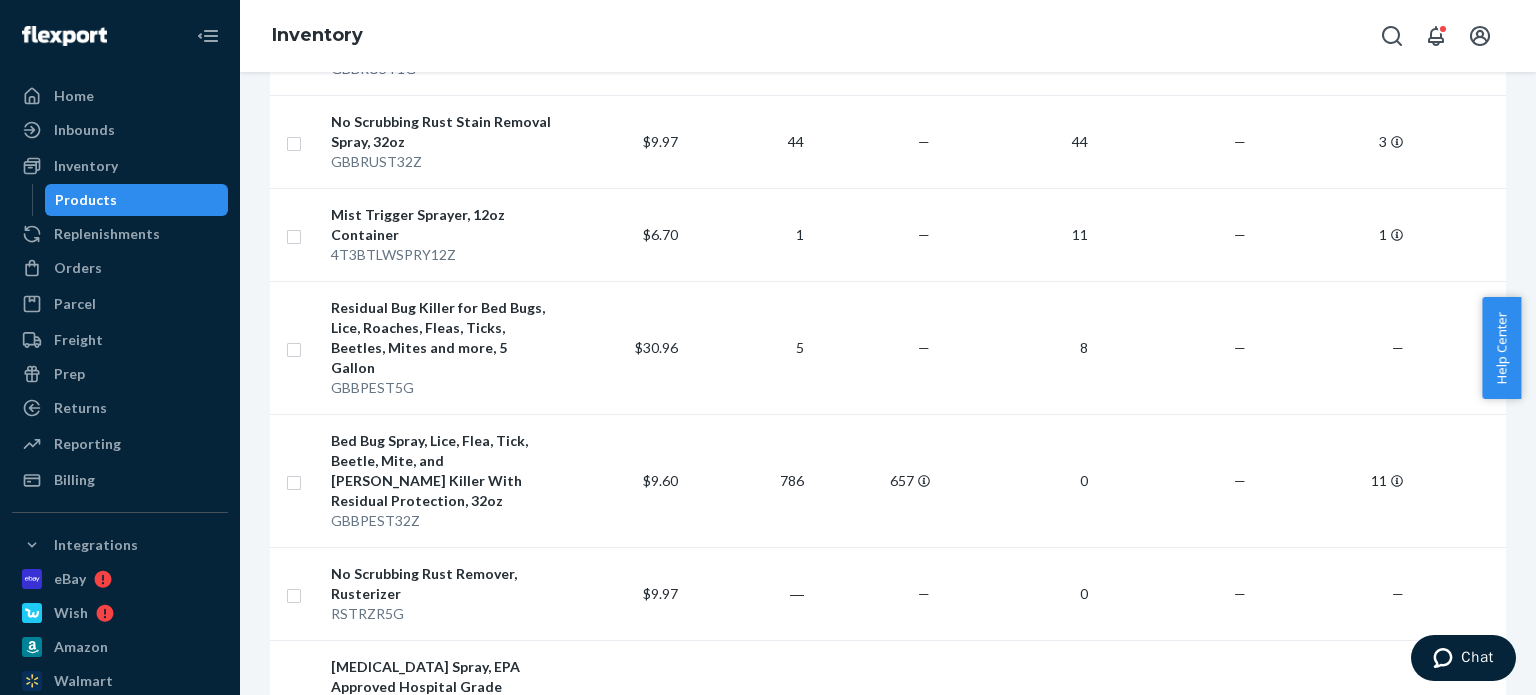 scroll, scrollTop: 900, scrollLeft: 0, axis: vertical 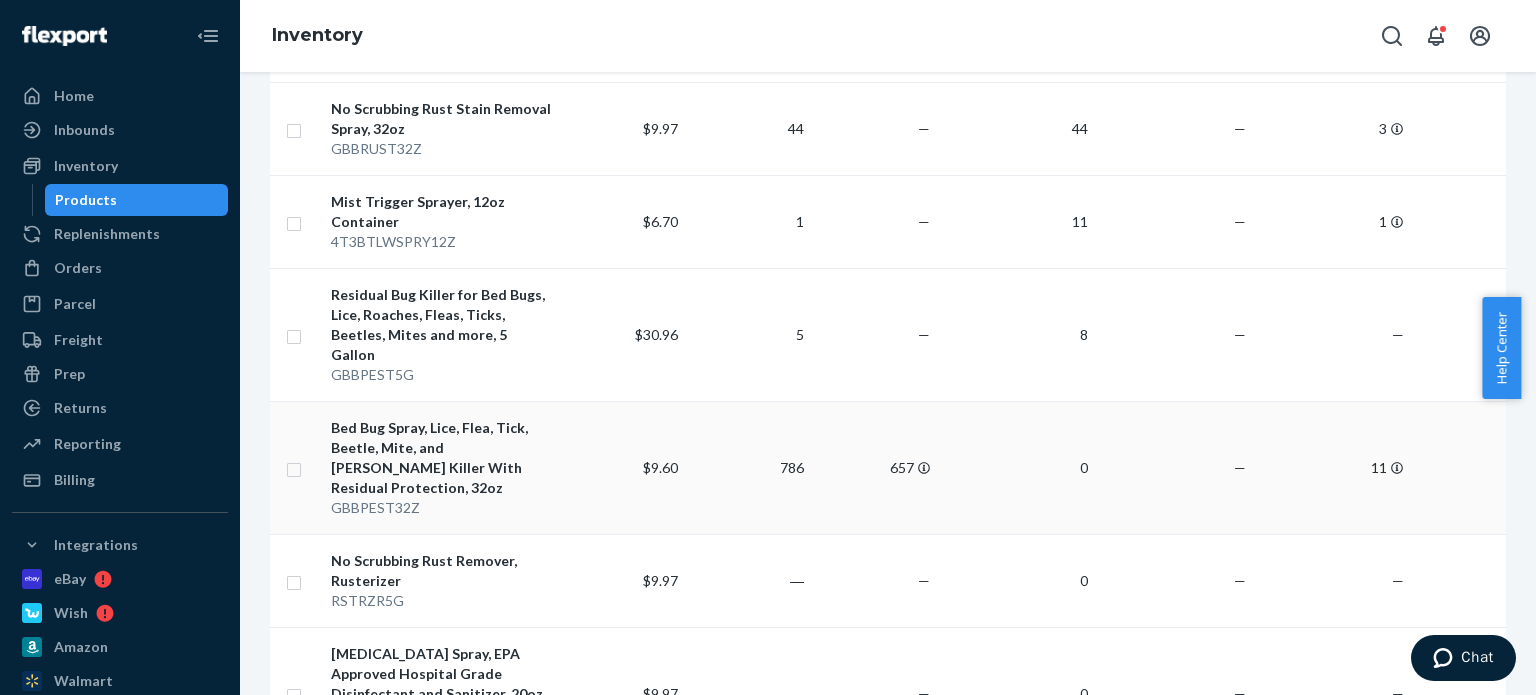 click on "$9.60" at bounding box center (622, 467) 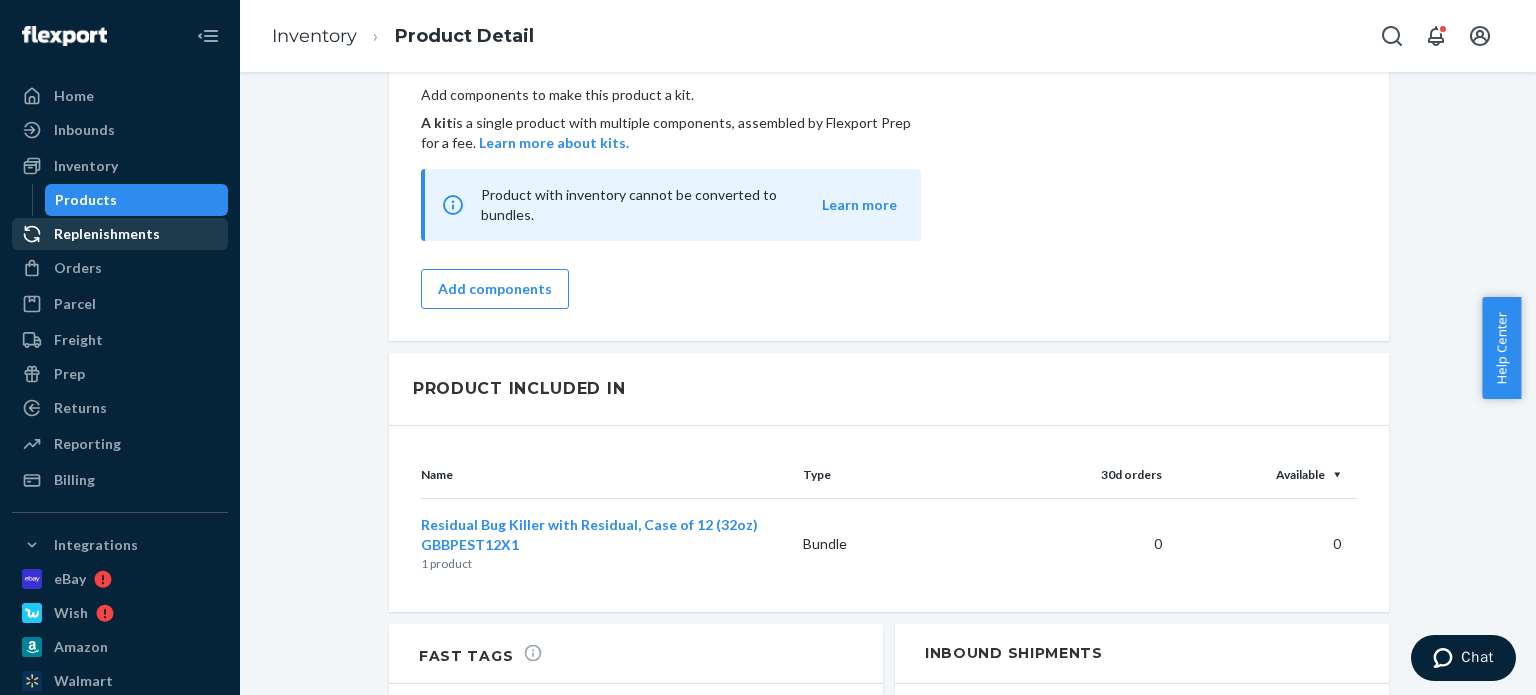 scroll, scrollTop: 1800, scrollLeft: 0, axis: vertical 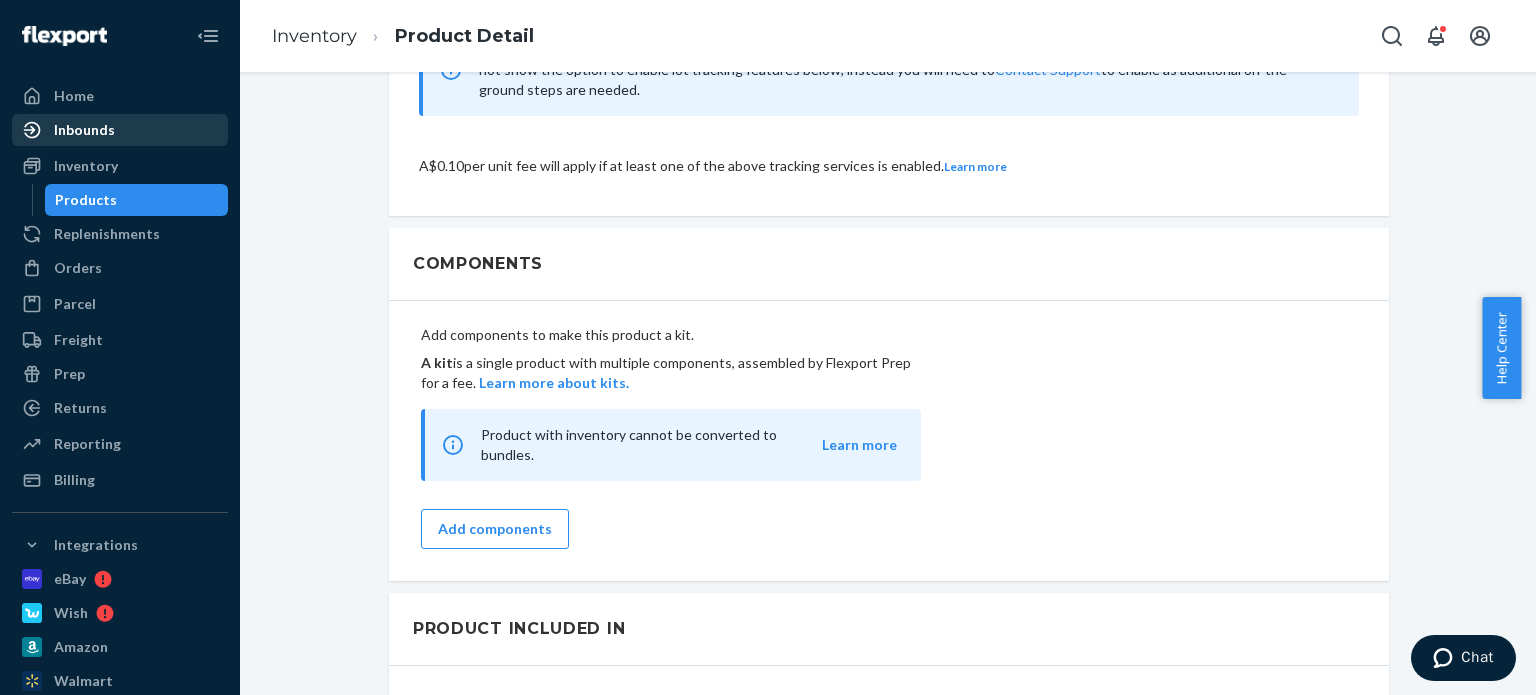 click on "Inbounds" at bounding box center [120, 130] 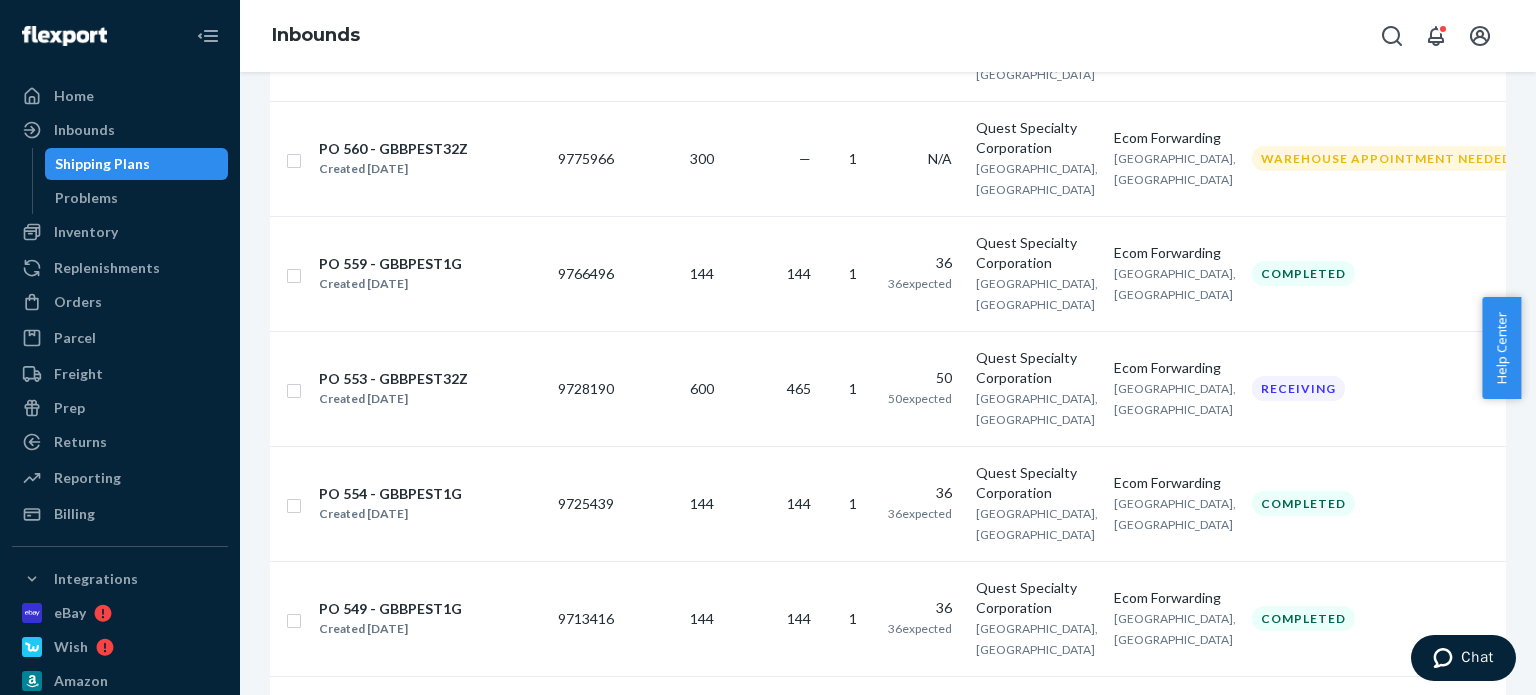 scroll, scrollTop: 800, scrollLeft: 0, axis: vertical 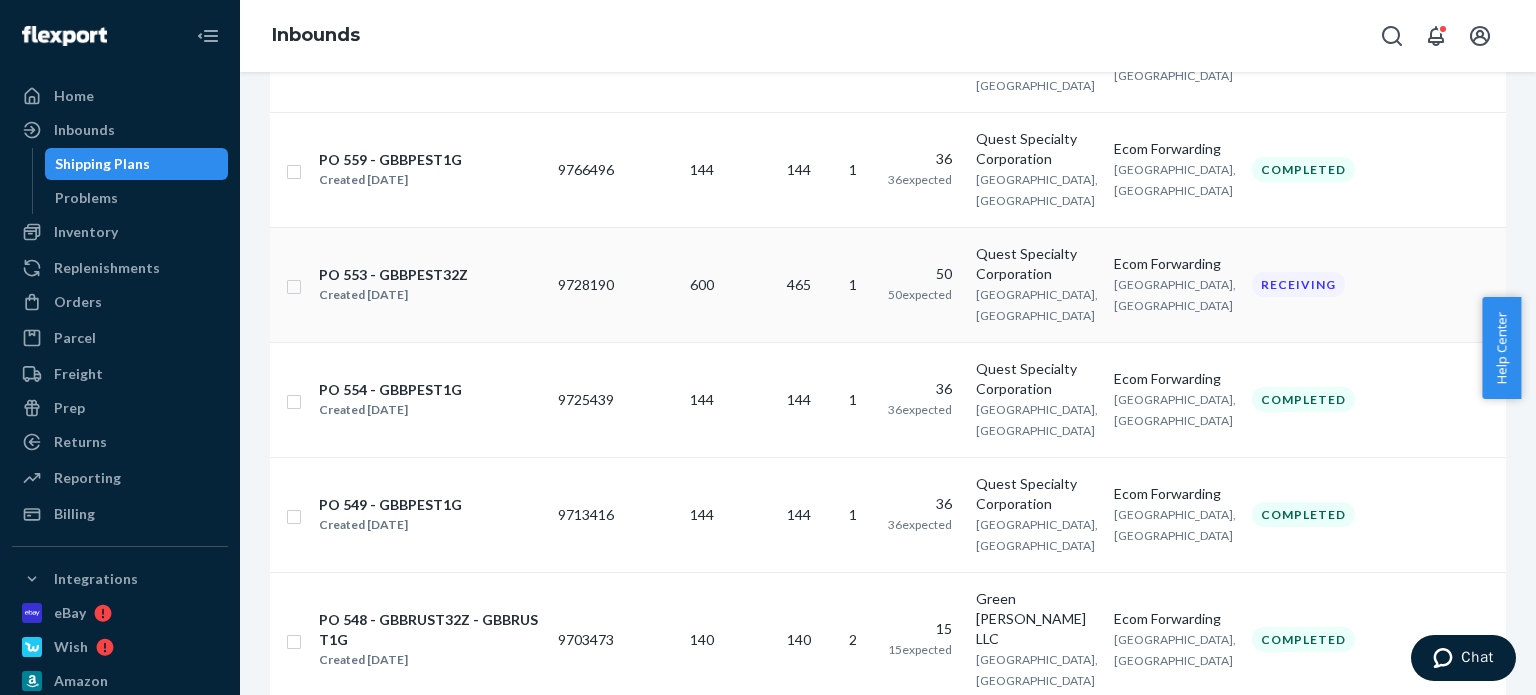 click on "9728190" at bounding box center [586, 284] 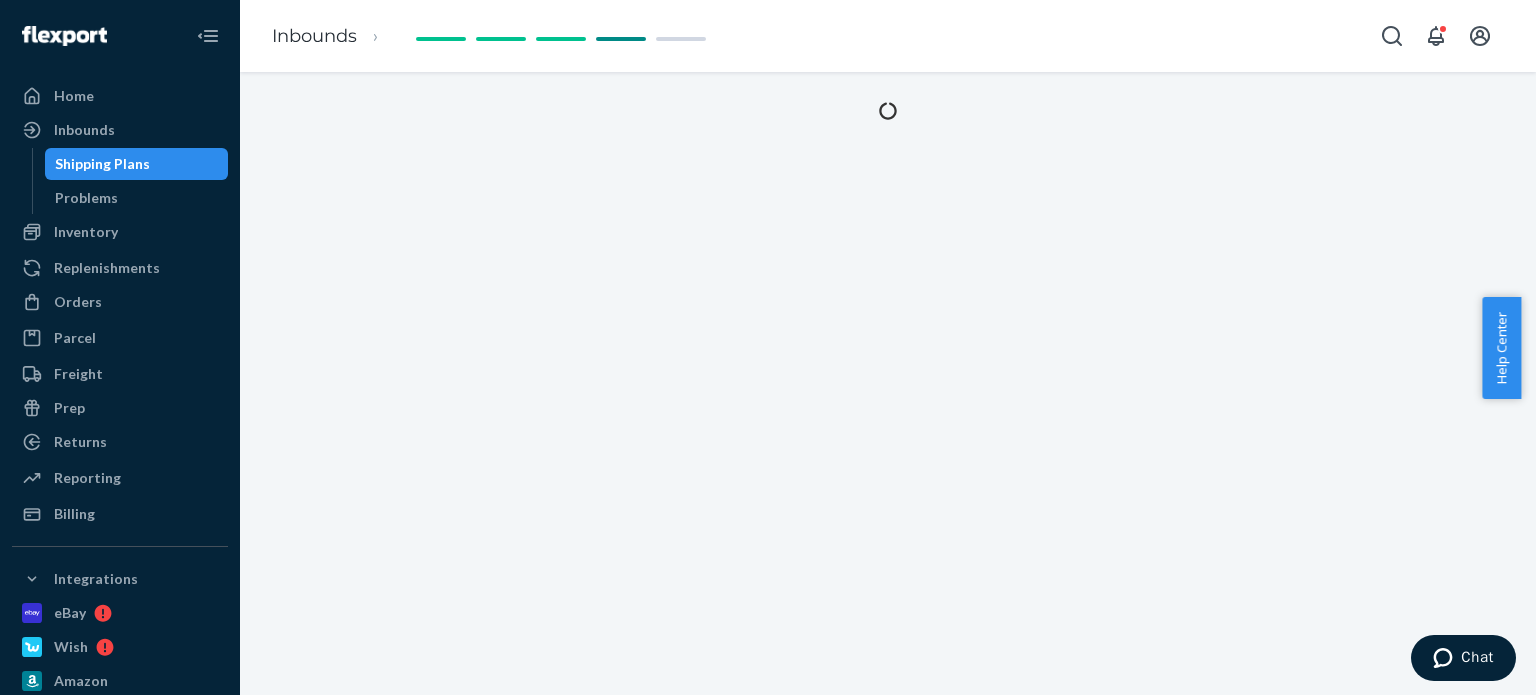 scroll, scrollTop: 0, scrollLeft: 0, axis: both 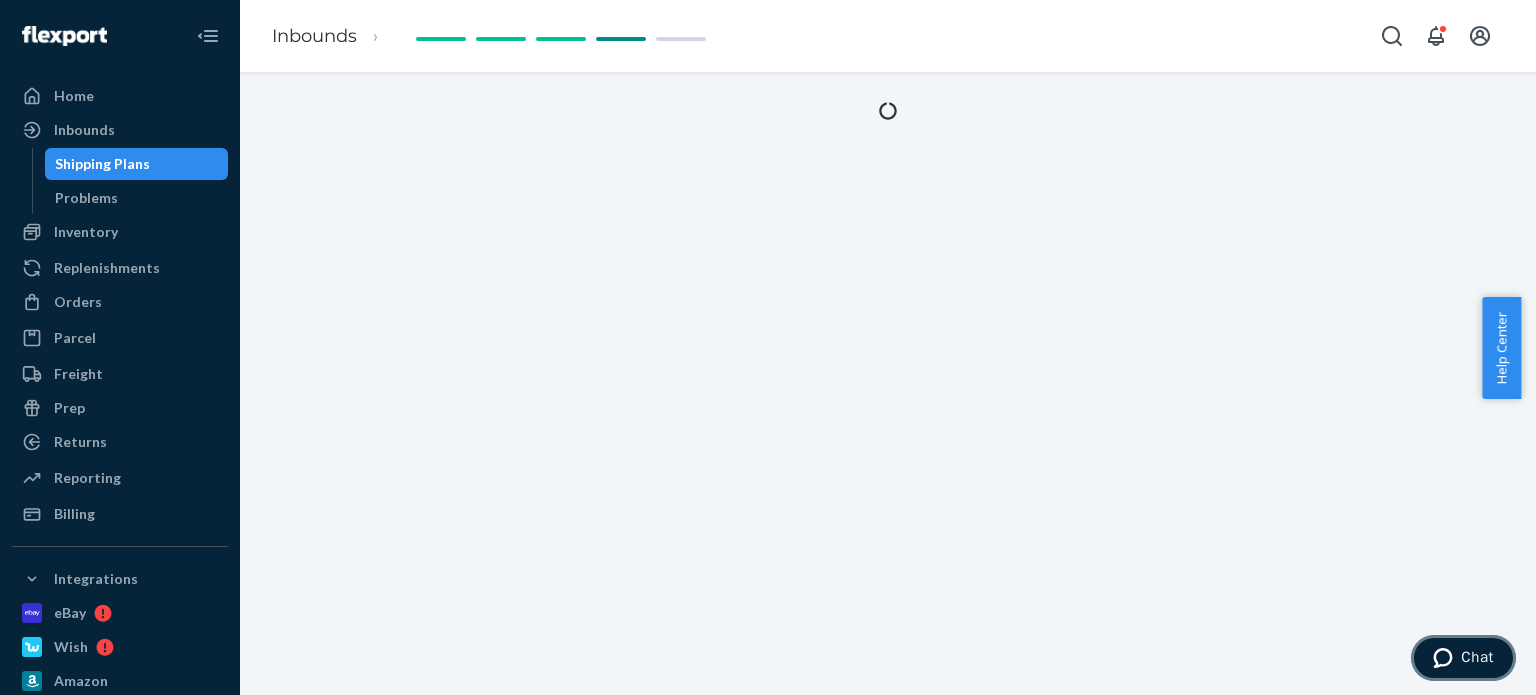 click on "Chat" at bounding box center (1477, 657) 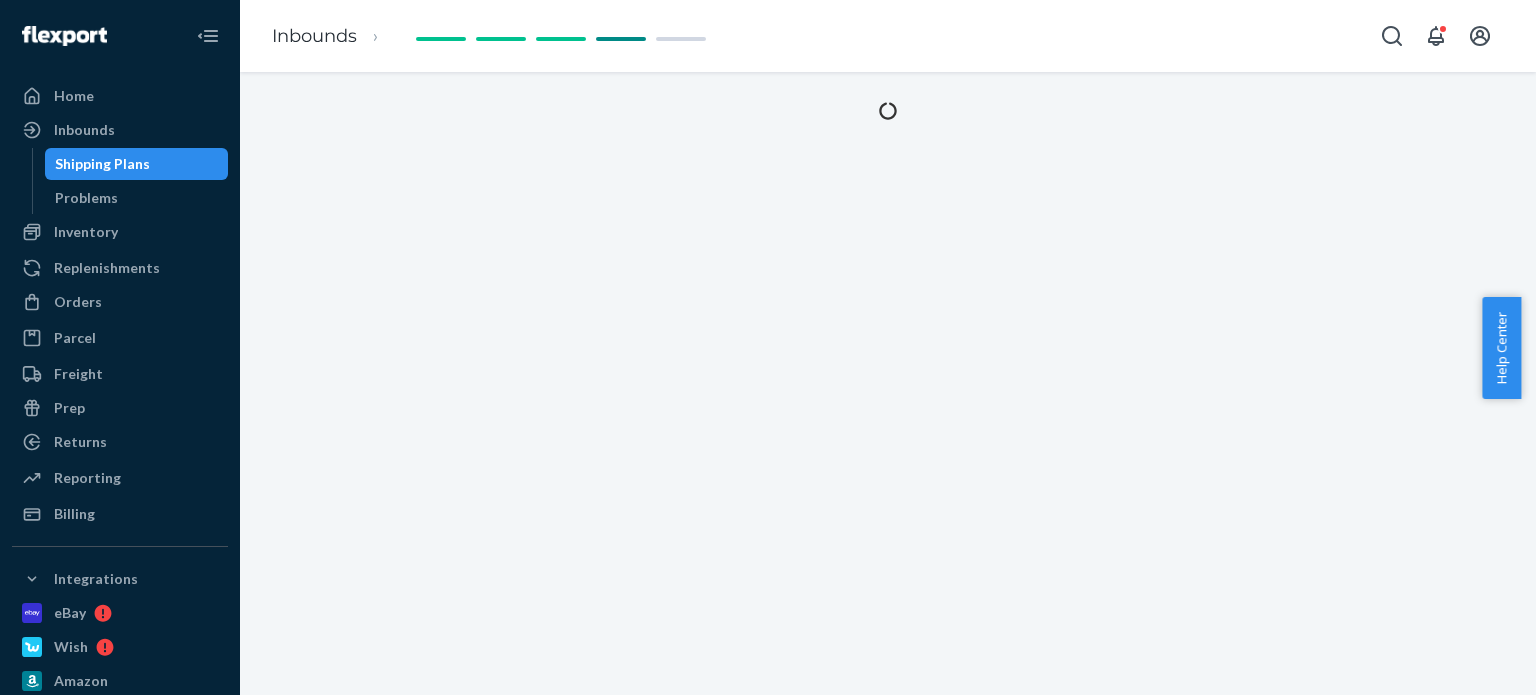 scroll, scrollTop: 0, scrollLeft: 0, axis: both 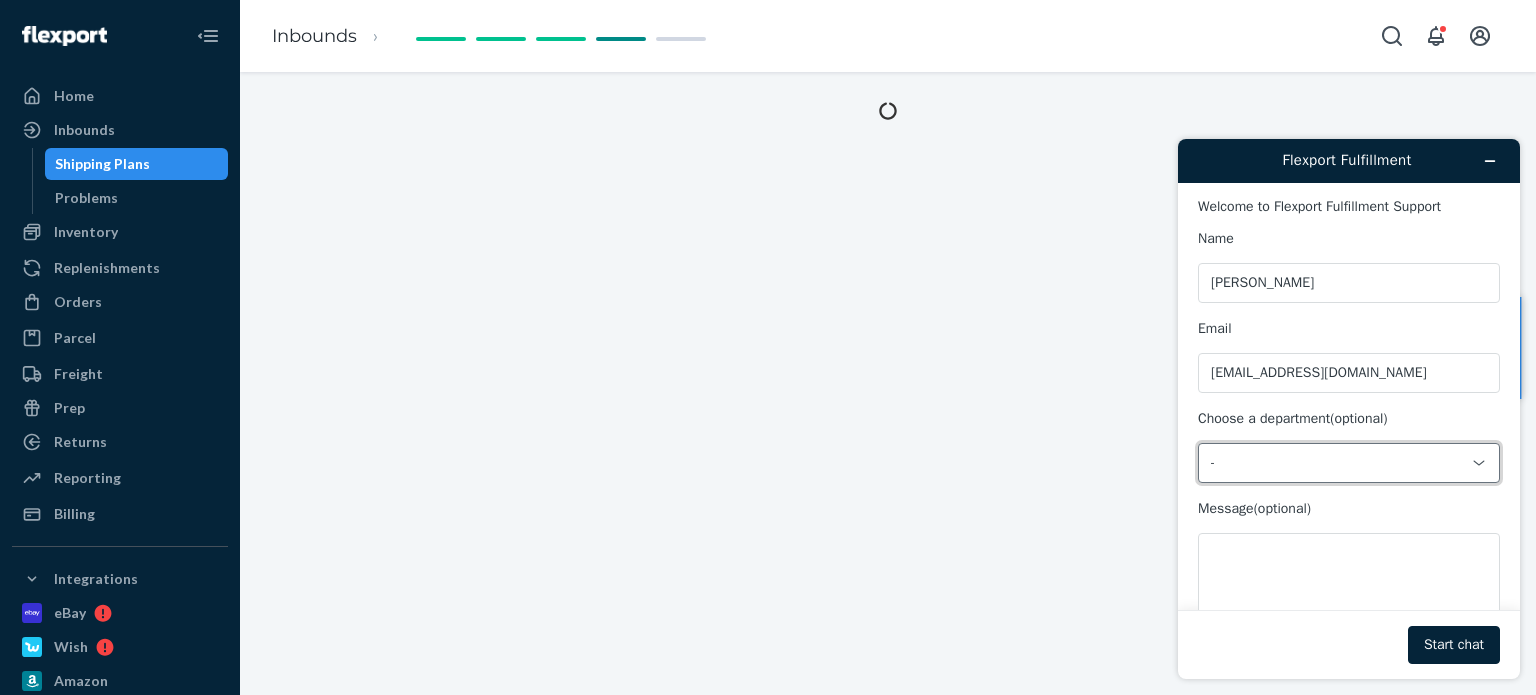 click on "-" at bounding box center (1349, 463) 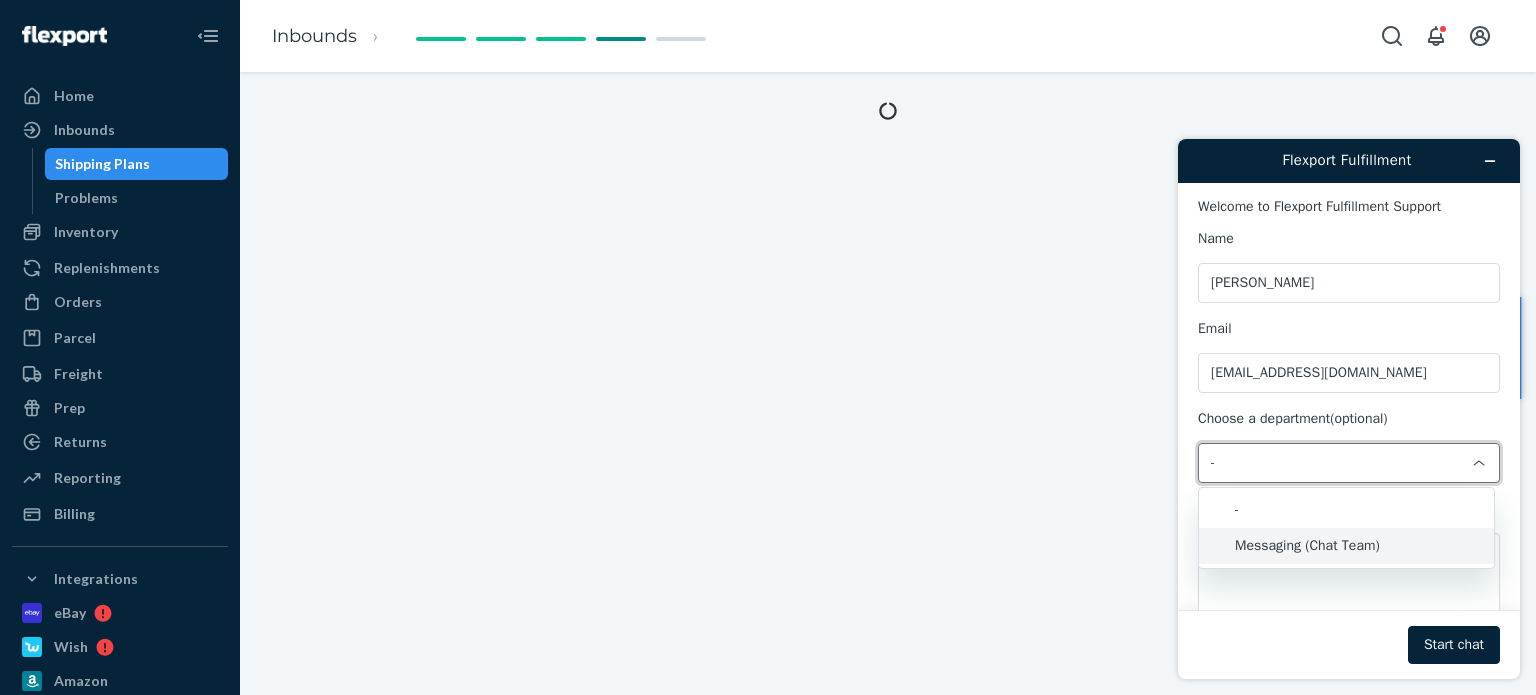 click on "Messaging (Chat Team)" at bounding box center [1346, 546] 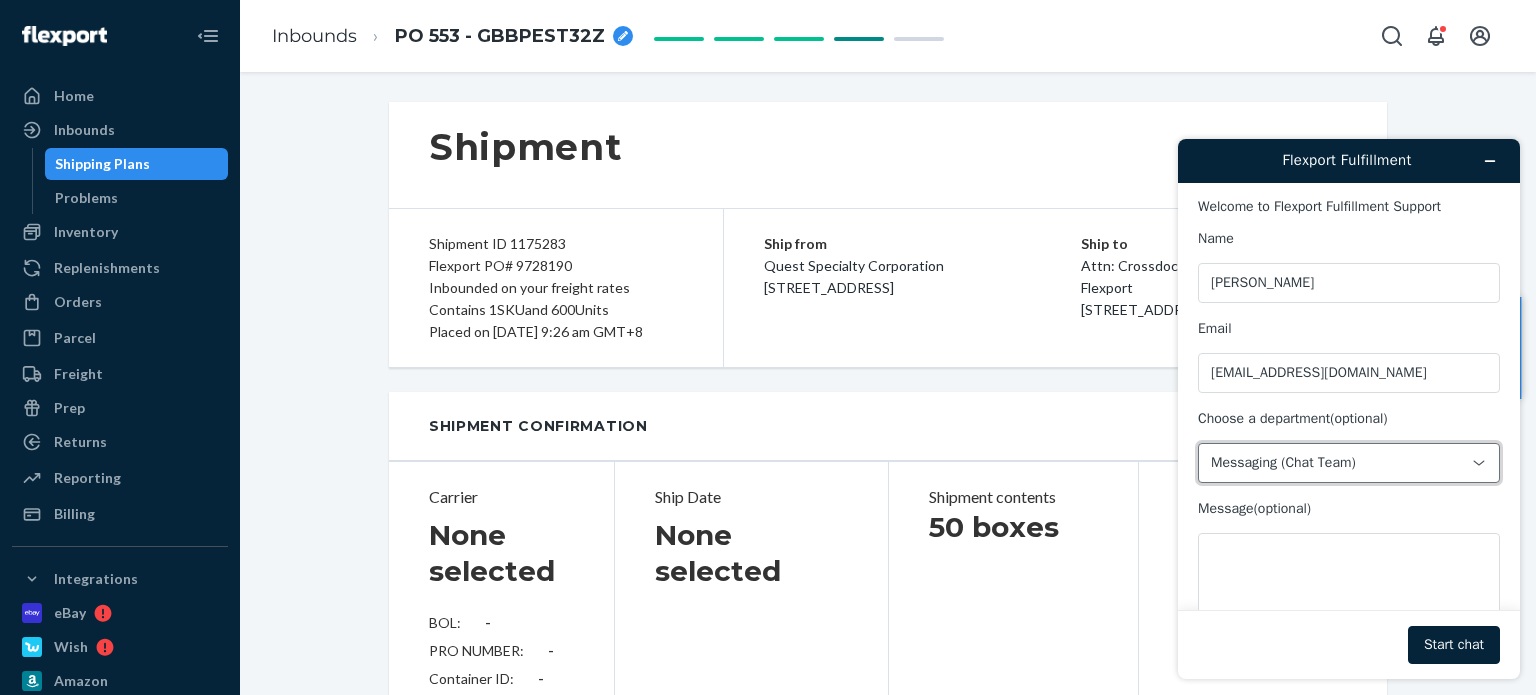 type on "699678862" 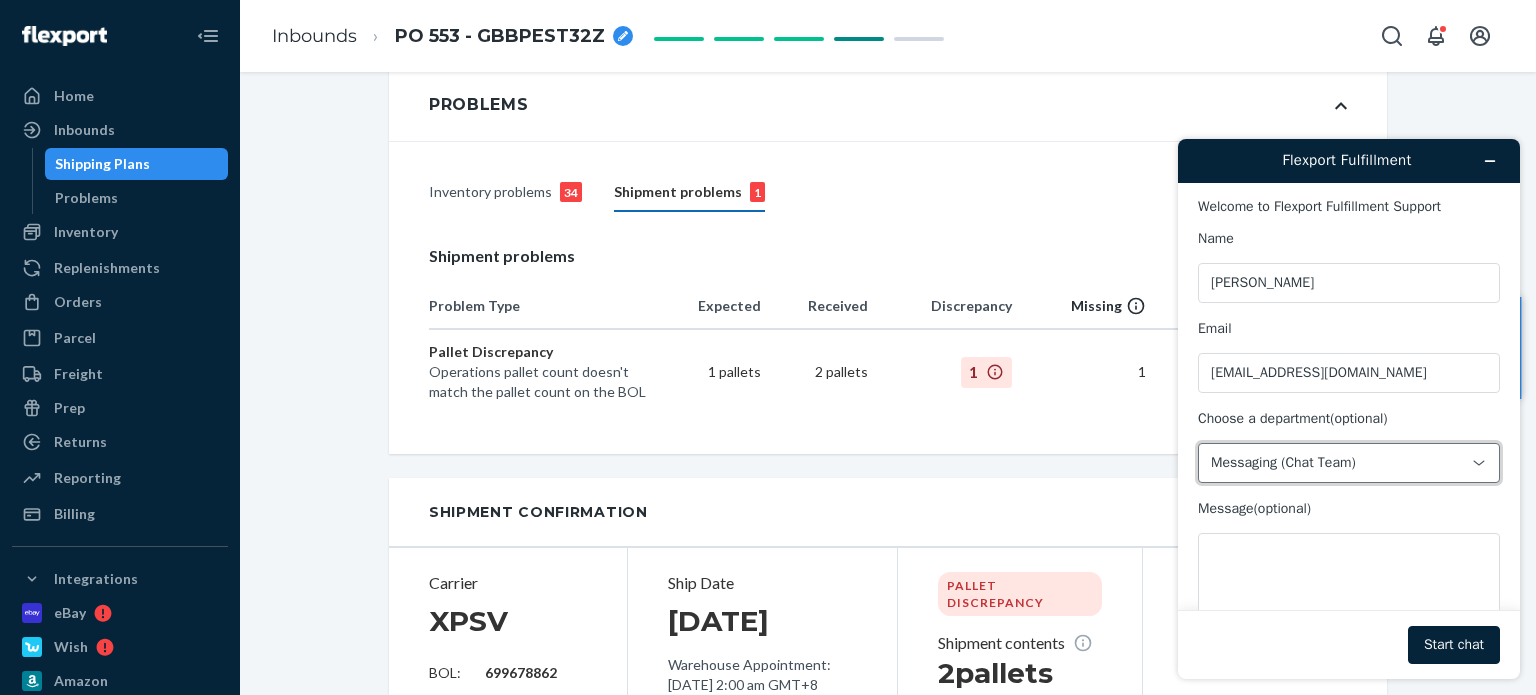 scroll, scrollTop: 300, scrollLeft: 0, axis: vertical 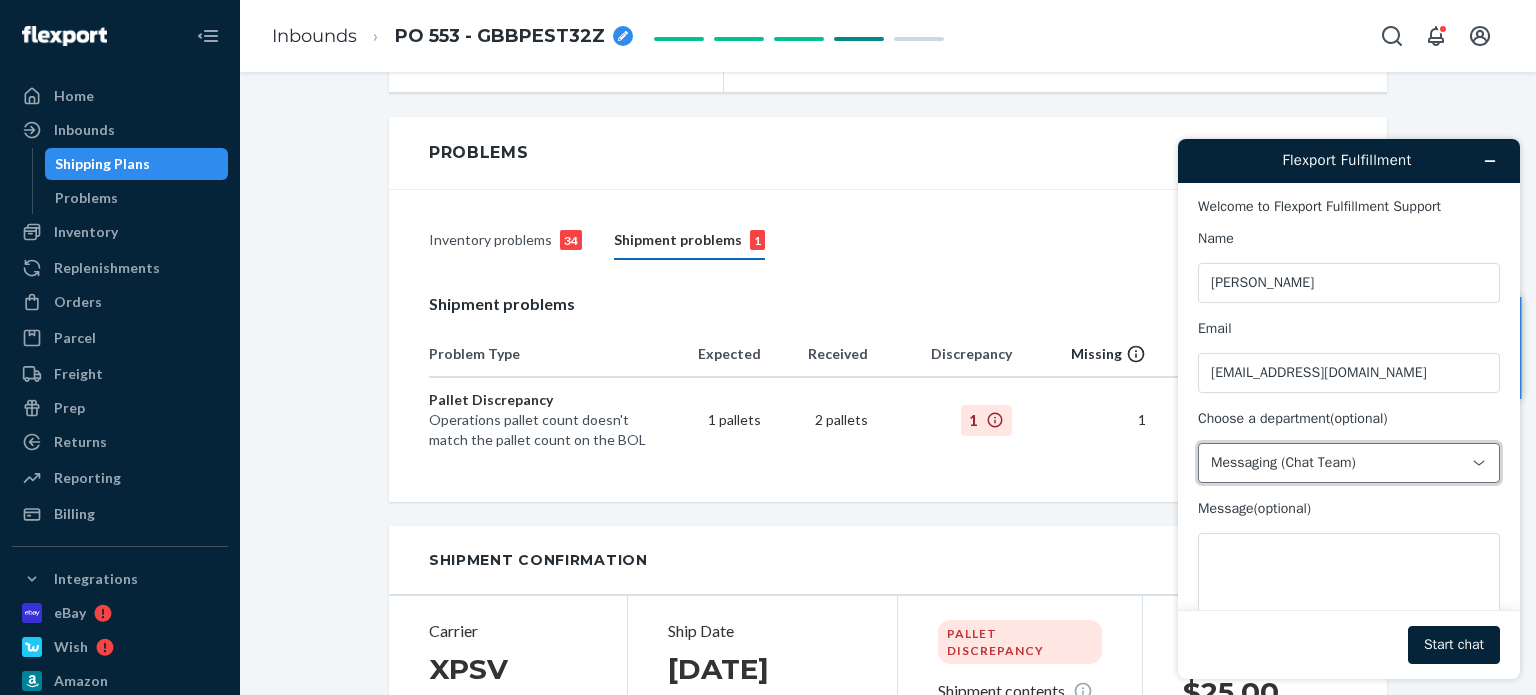 click on "Shipment problems 1" at bounding box center (689, 241) 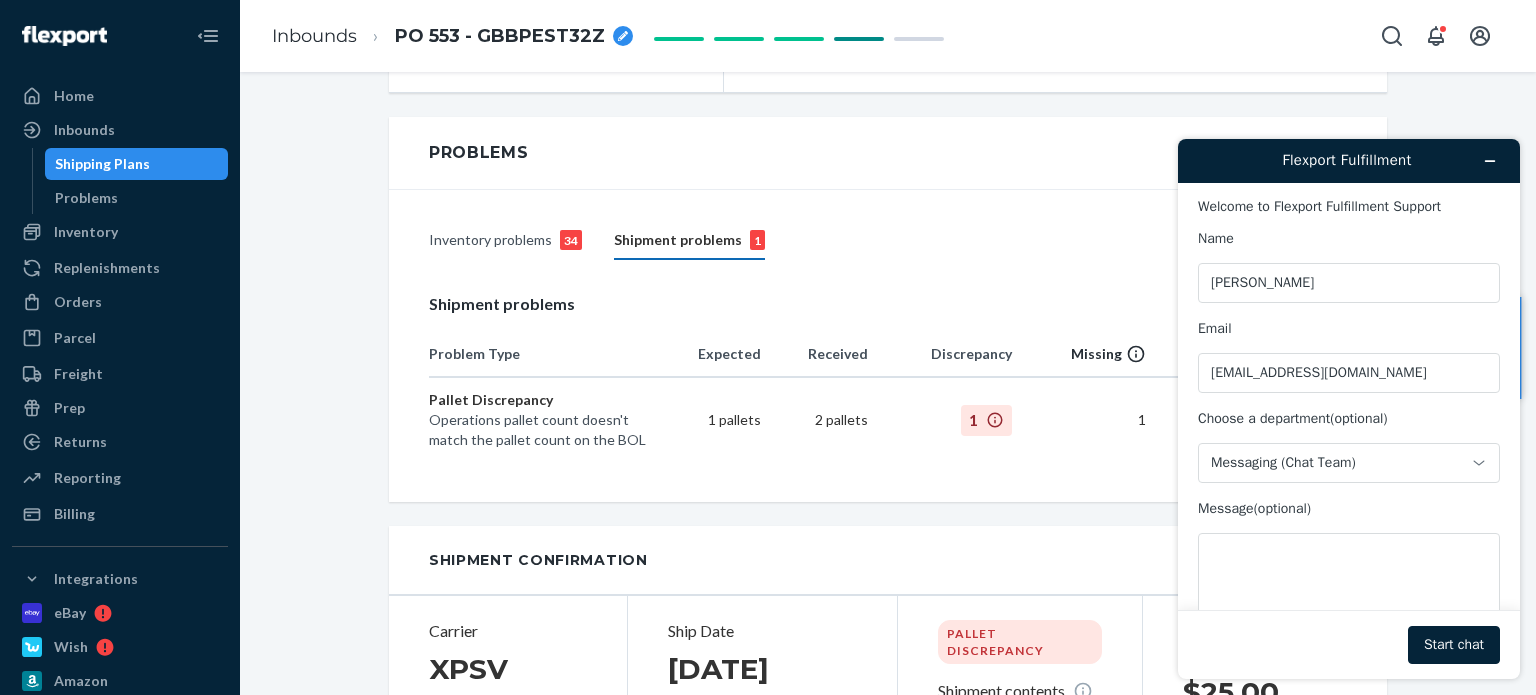 click on "Inventory problems 34" at bounding box center [505, 241] 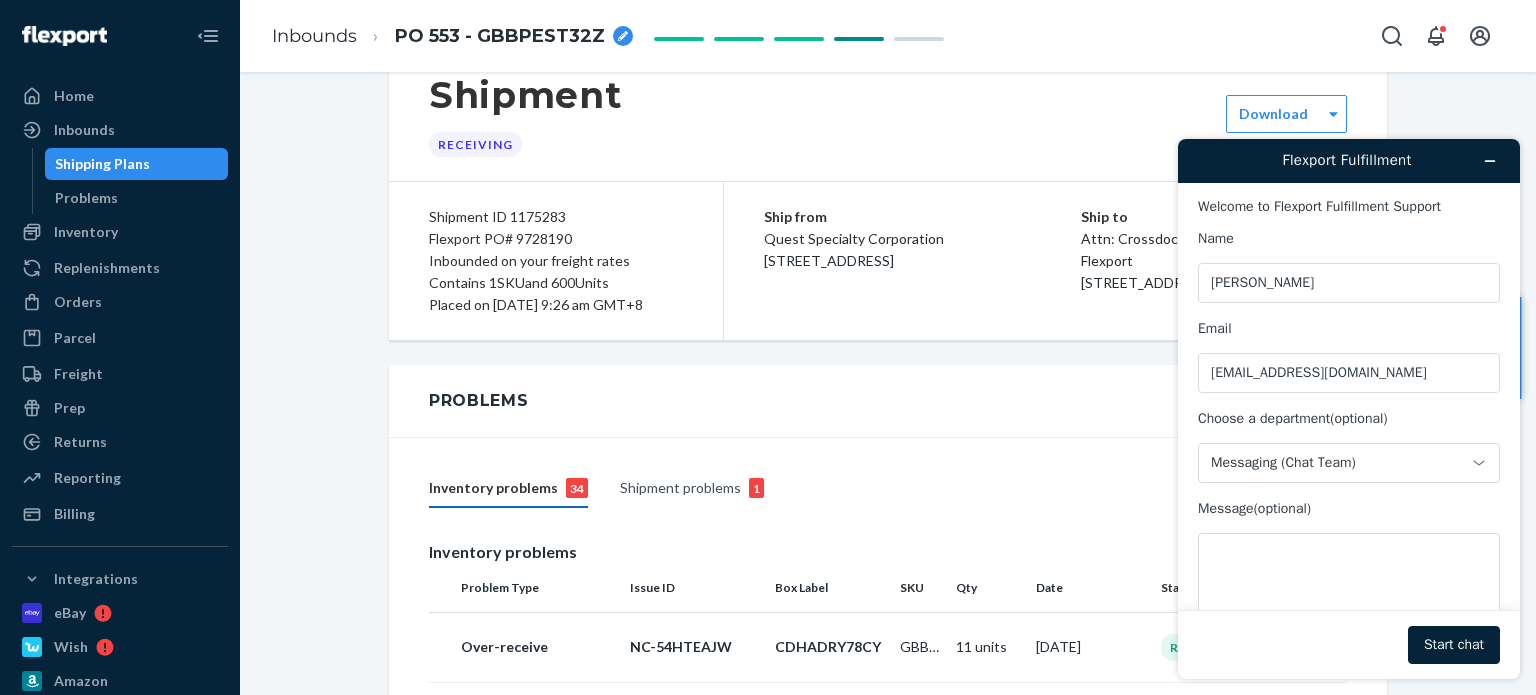 scroll, scrollTop: 0, scrollLeft: 0, axis: both 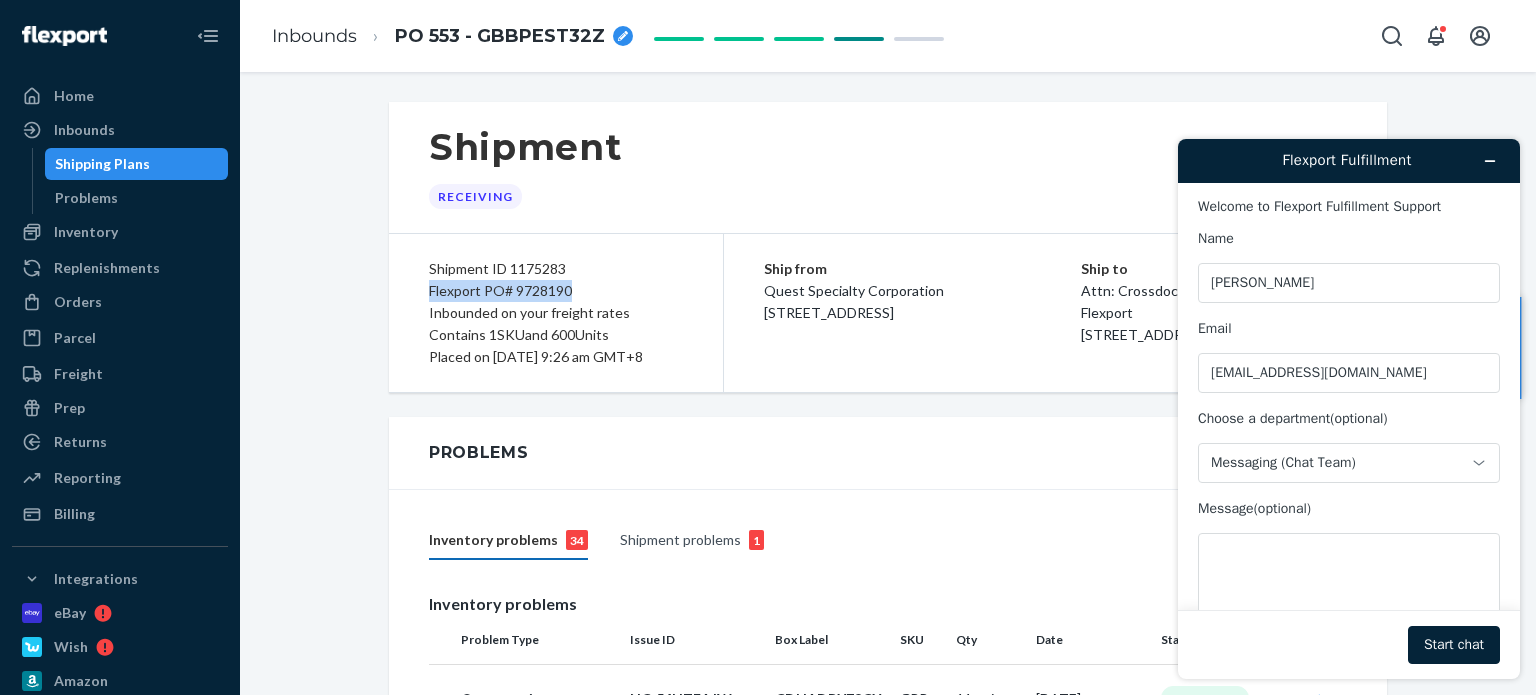 drag, startPoint x: 420, startPoint y: 287, endPoint x: 601, endPoint y: 283, distance: 181.04419 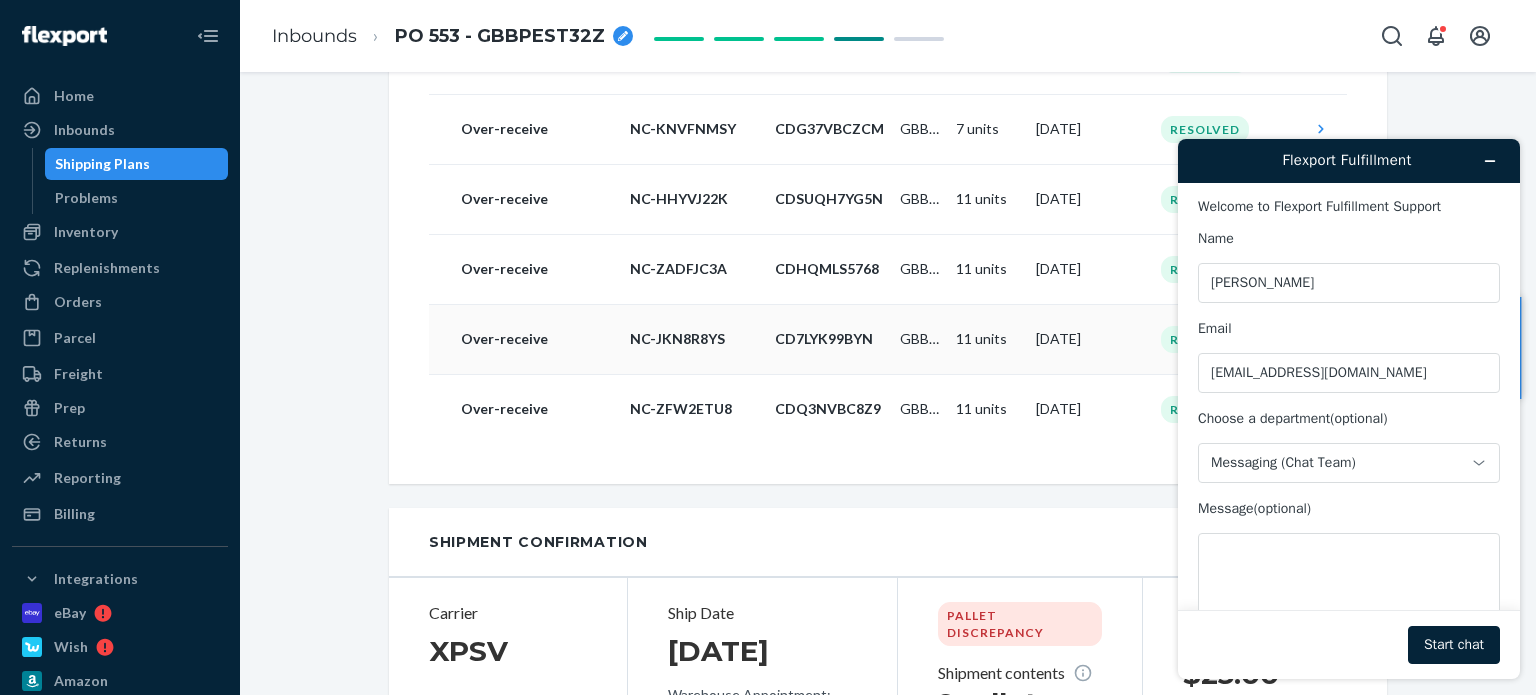 scroll, scrollTop: 3000, scrollLeft: 0, axis: vertical 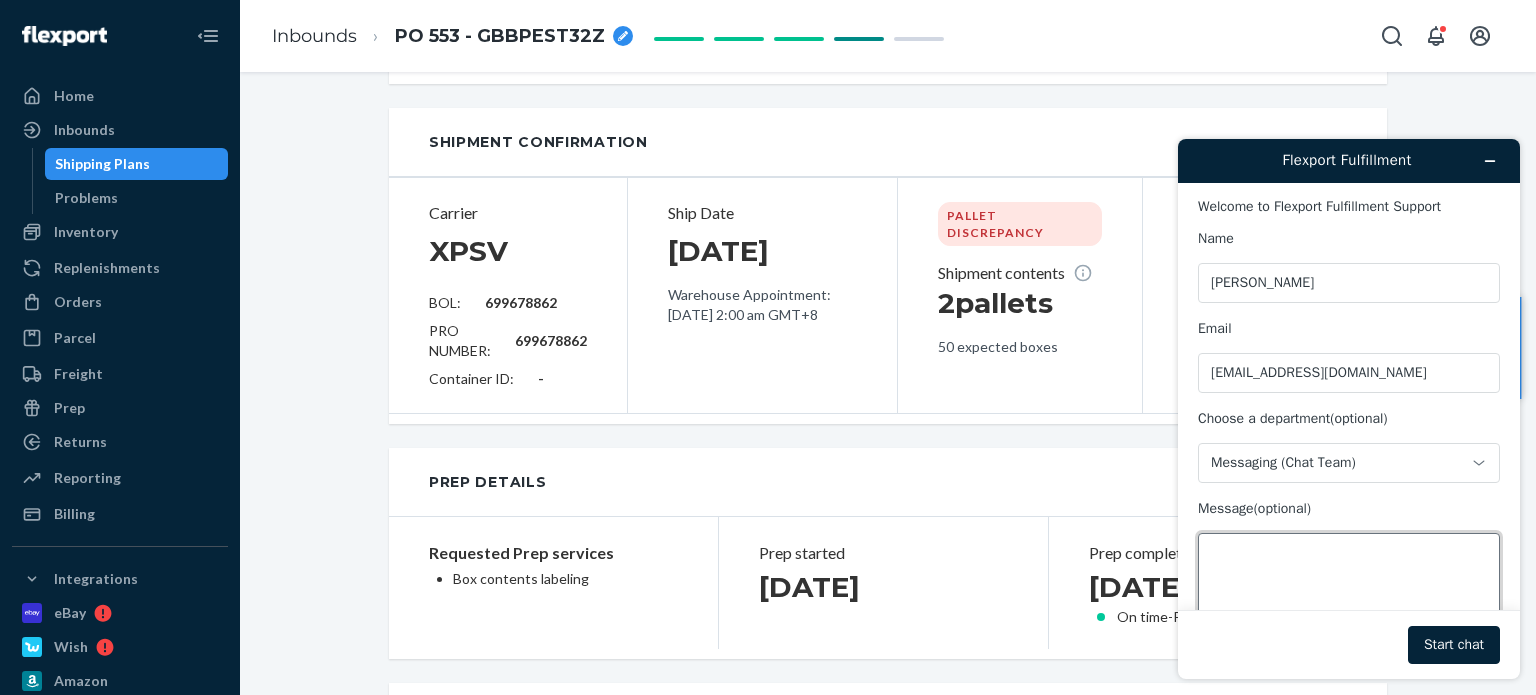 click on "Message  (optional)" at bounding box center [1349, 589] 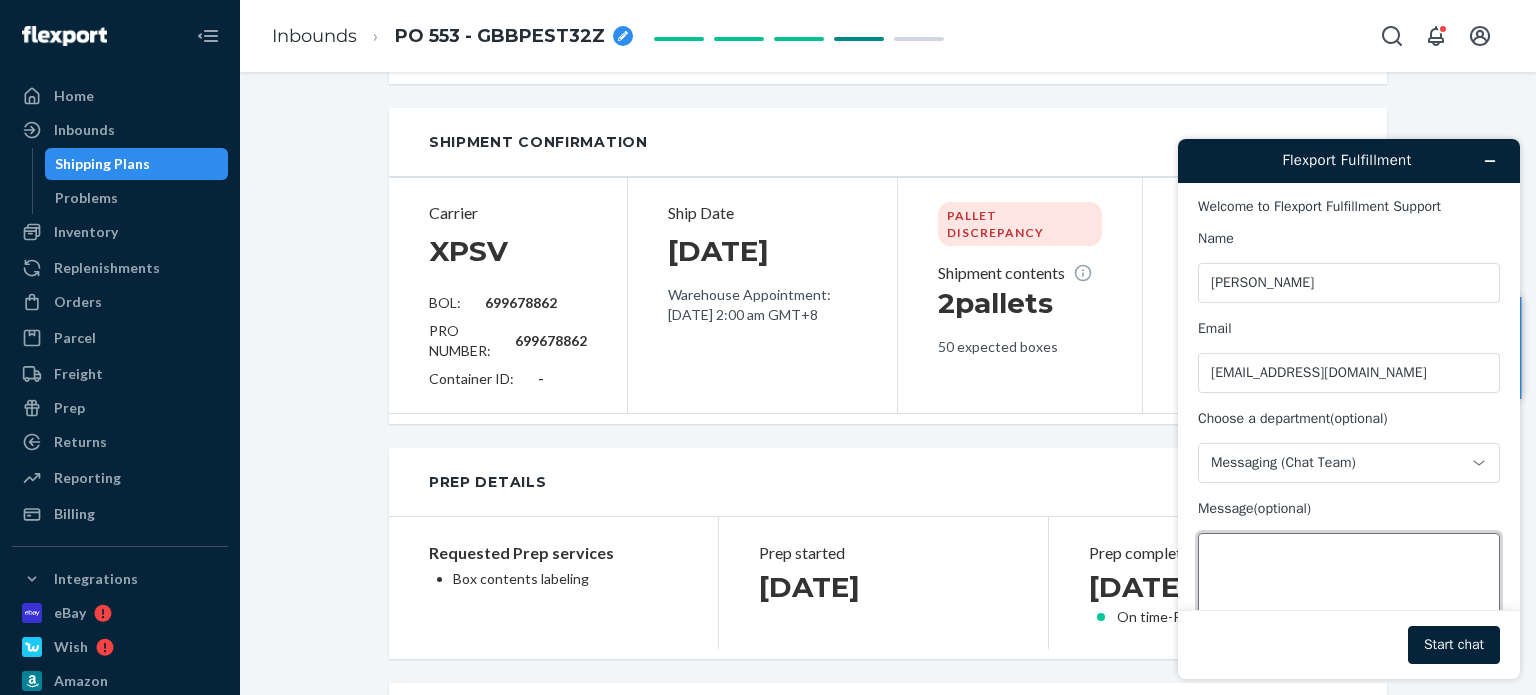 paste on "Flexport PO# 9728190" 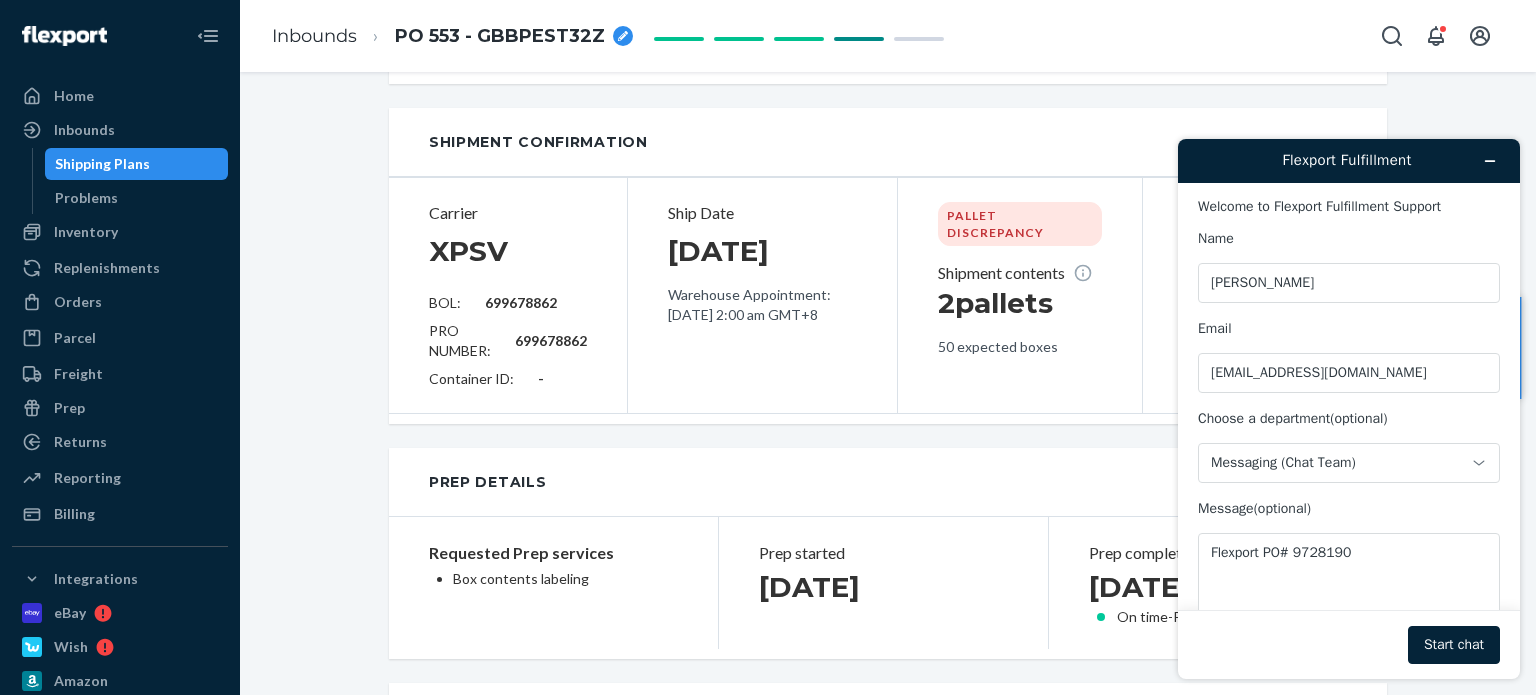 click on "Ship Date [DATE] Warehouse Appointment: [DATE] 2:00 am GMT+8" at bounding box center [762, 295] 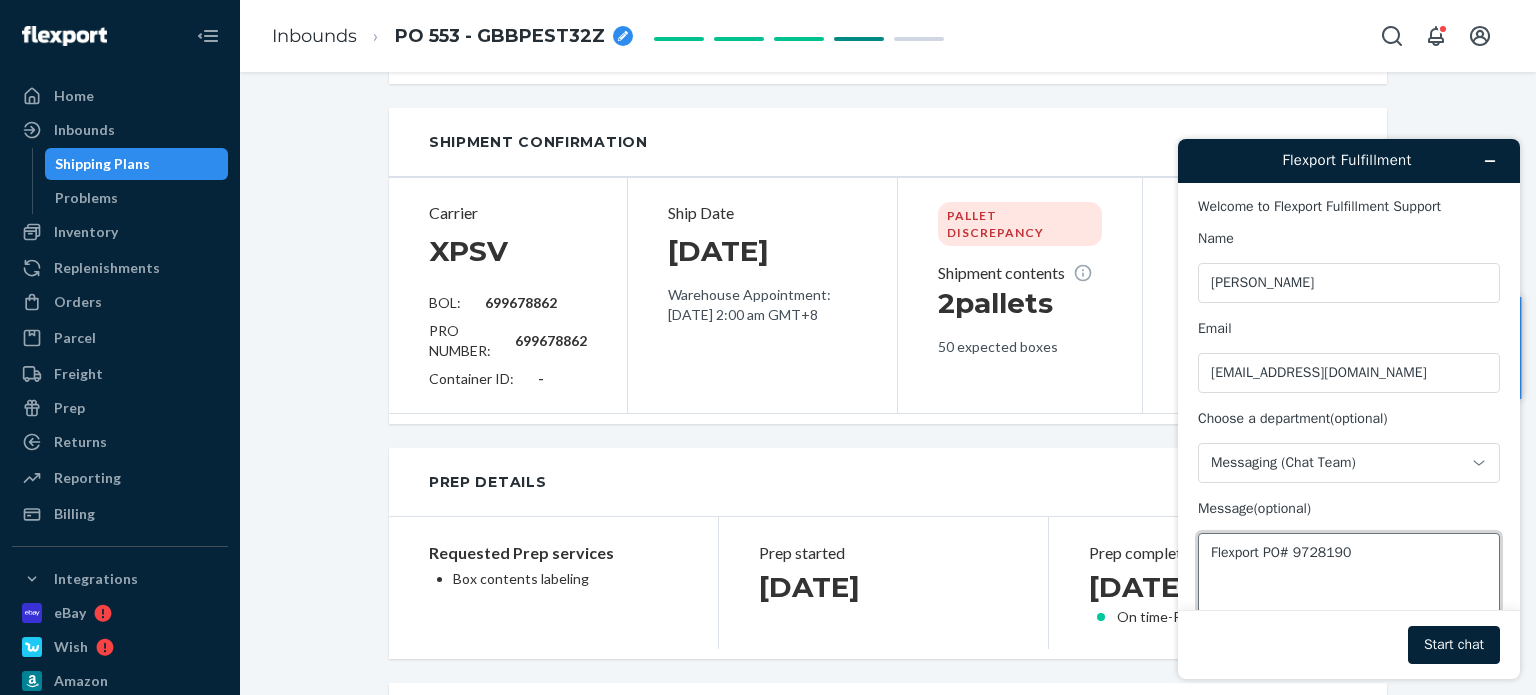 click on "Flexport PO# 9728190" at bounding box center (1349, 589) 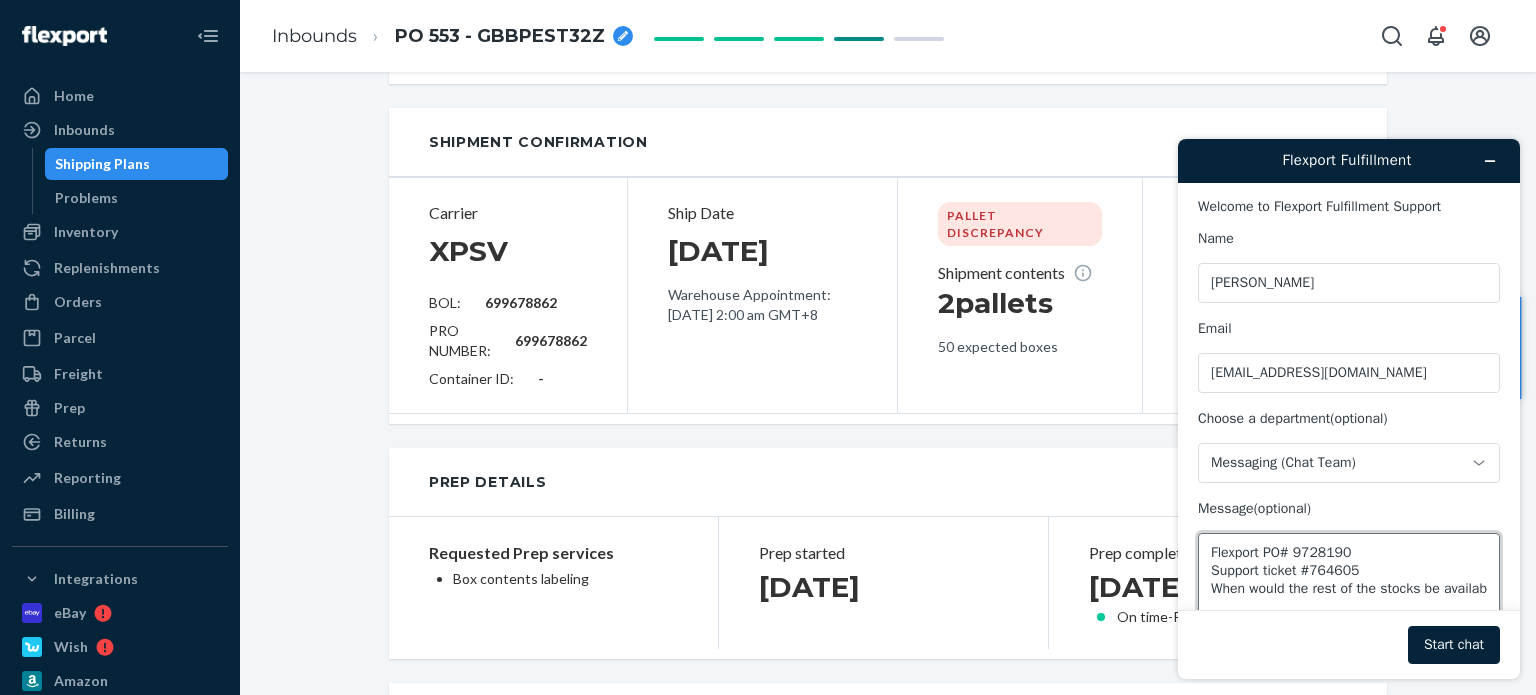 scroll, scrollTop: 5, scrollLeft: 0, axis: vertical 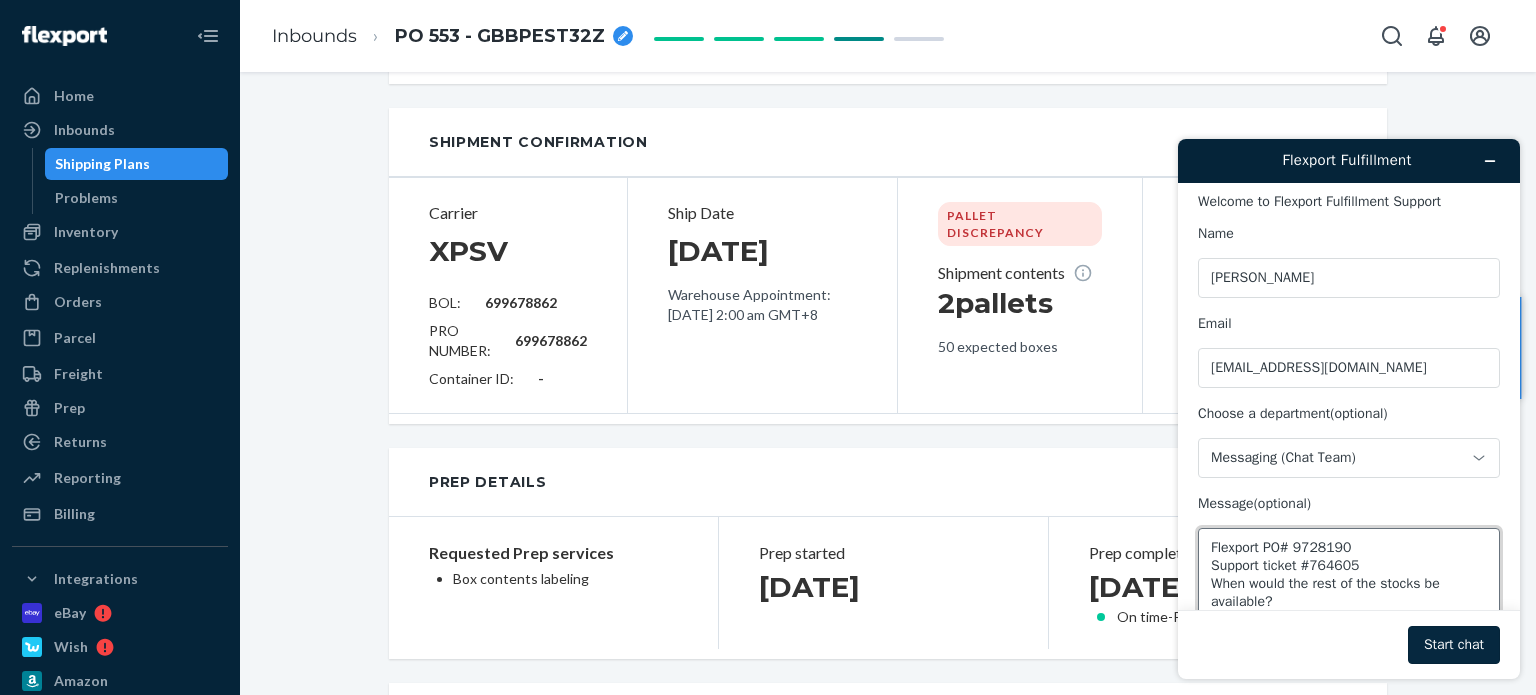 type on "Flexport PO# 9728190
Support ticket #764605
When would the rest of the stocks be available?" 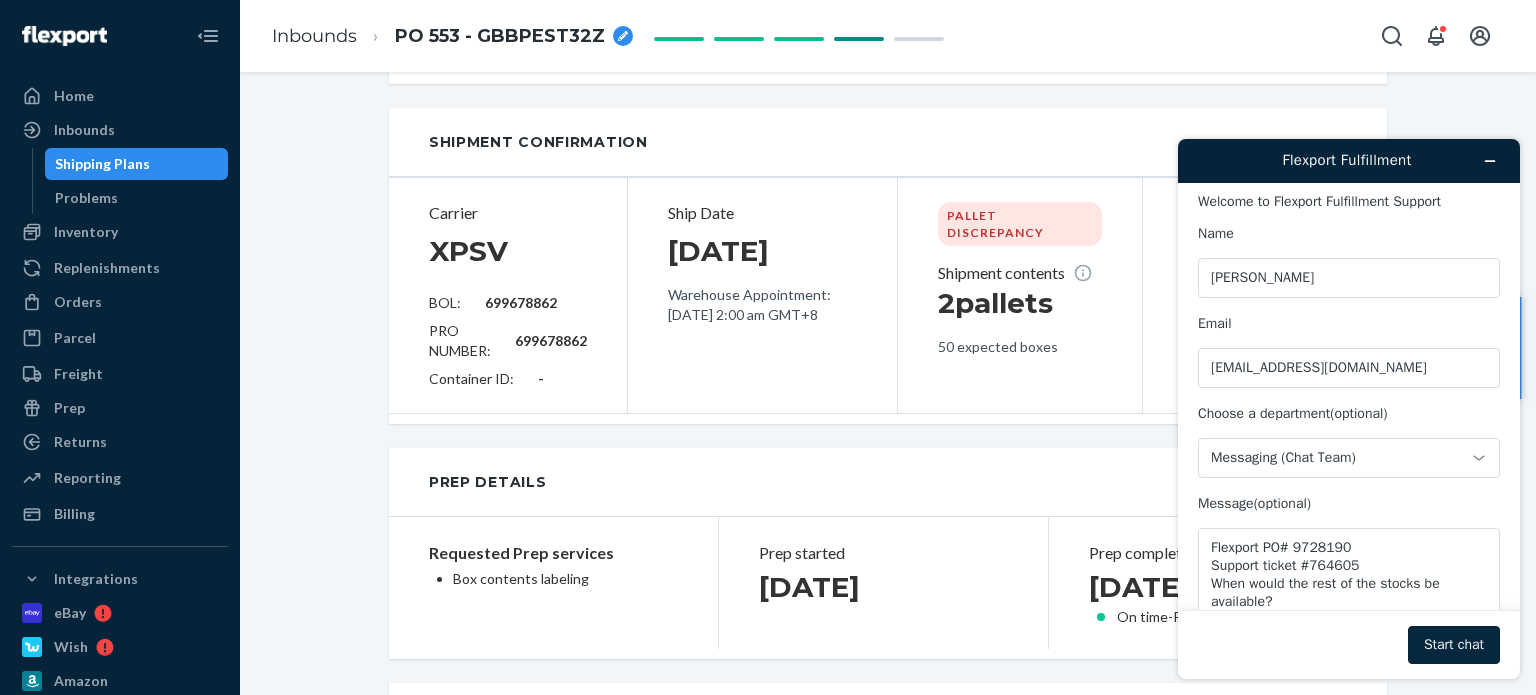 click on "Start chat" at bounding box center (1454, 645) 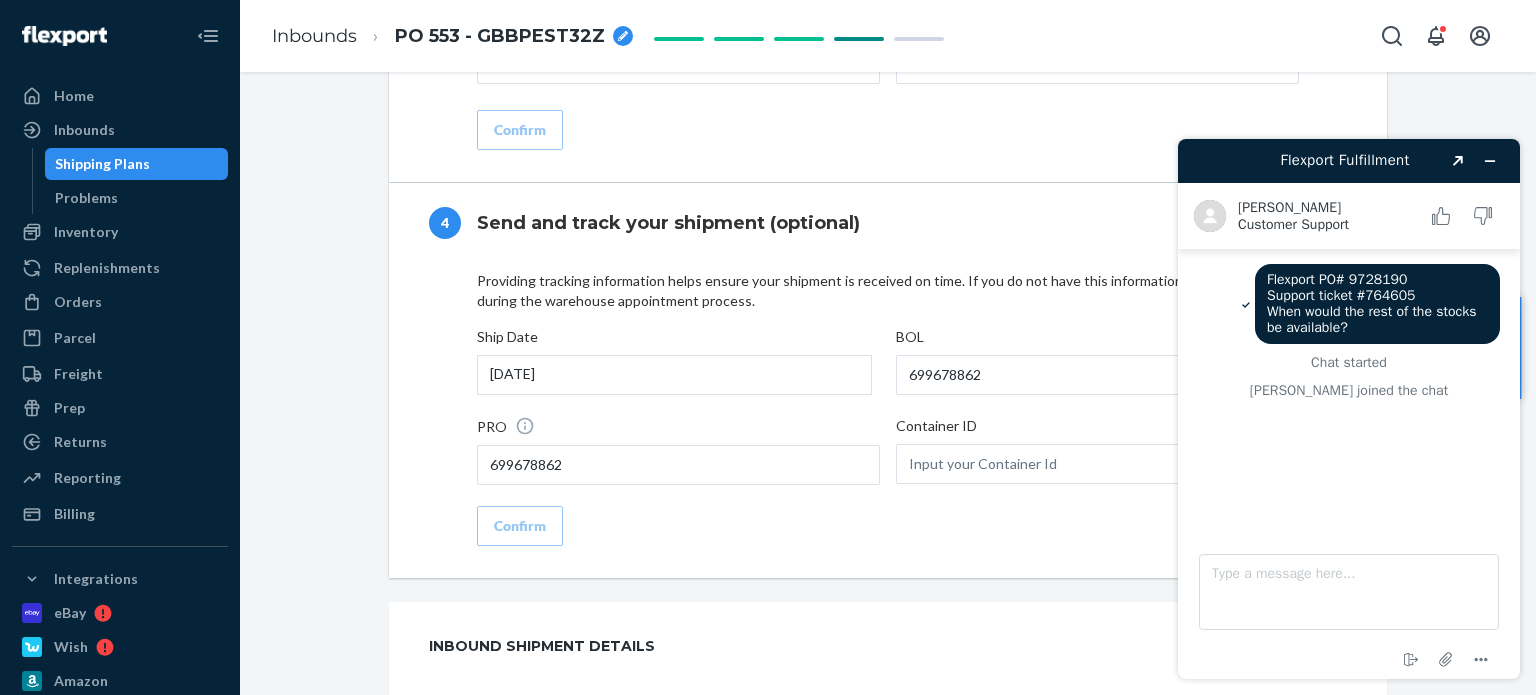 scroll, scrollTop: 4800, scrollLeft: 0, axis: vertical 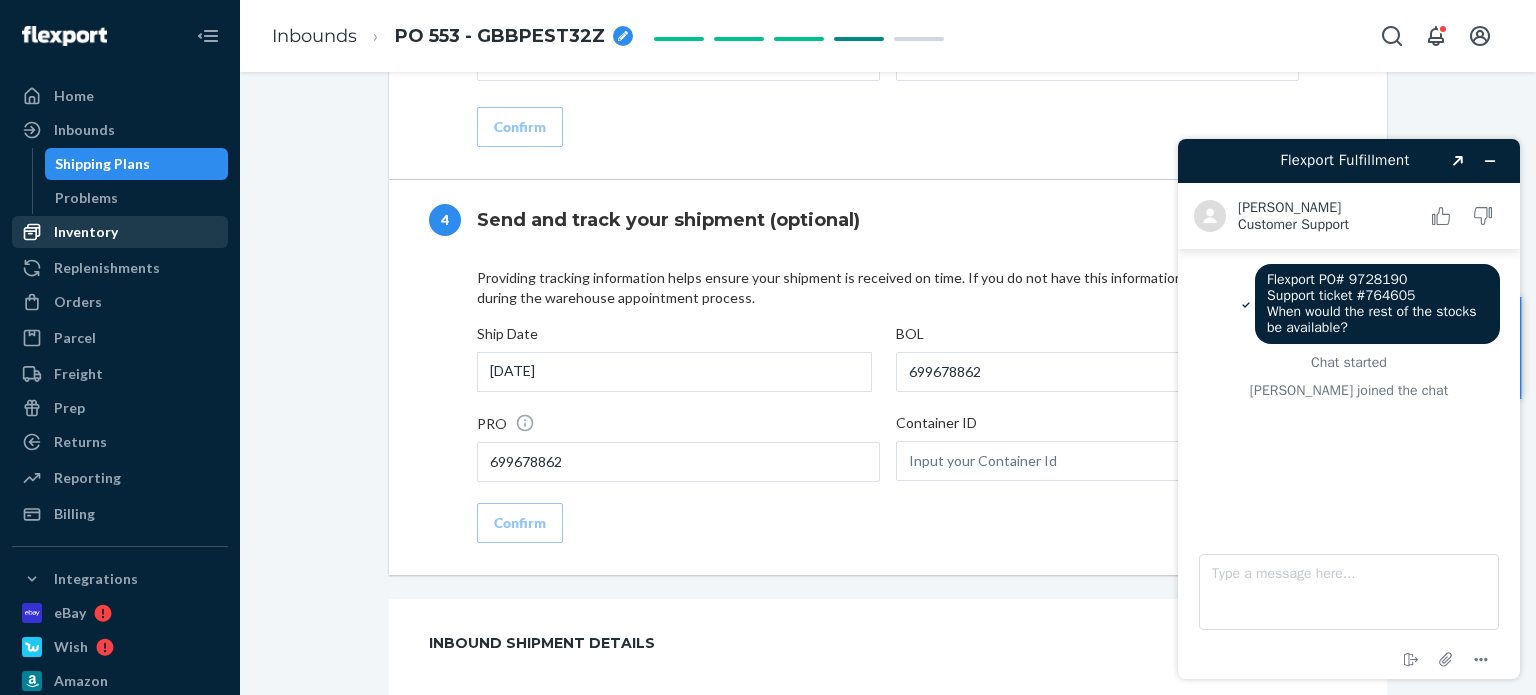 click on "Inventory" at bounding box center [86, 232] 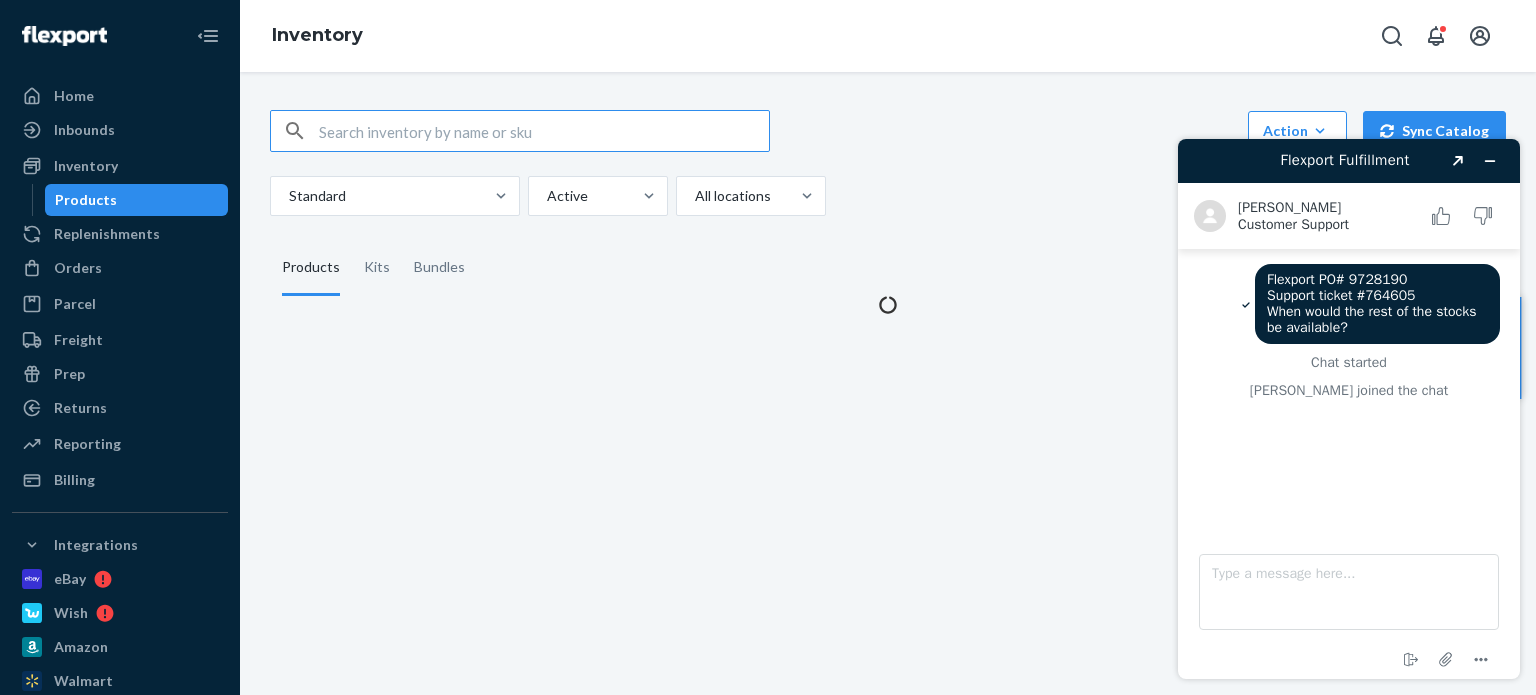 scroll, scrollTop: 0, scrollLeft: 0, axis: both 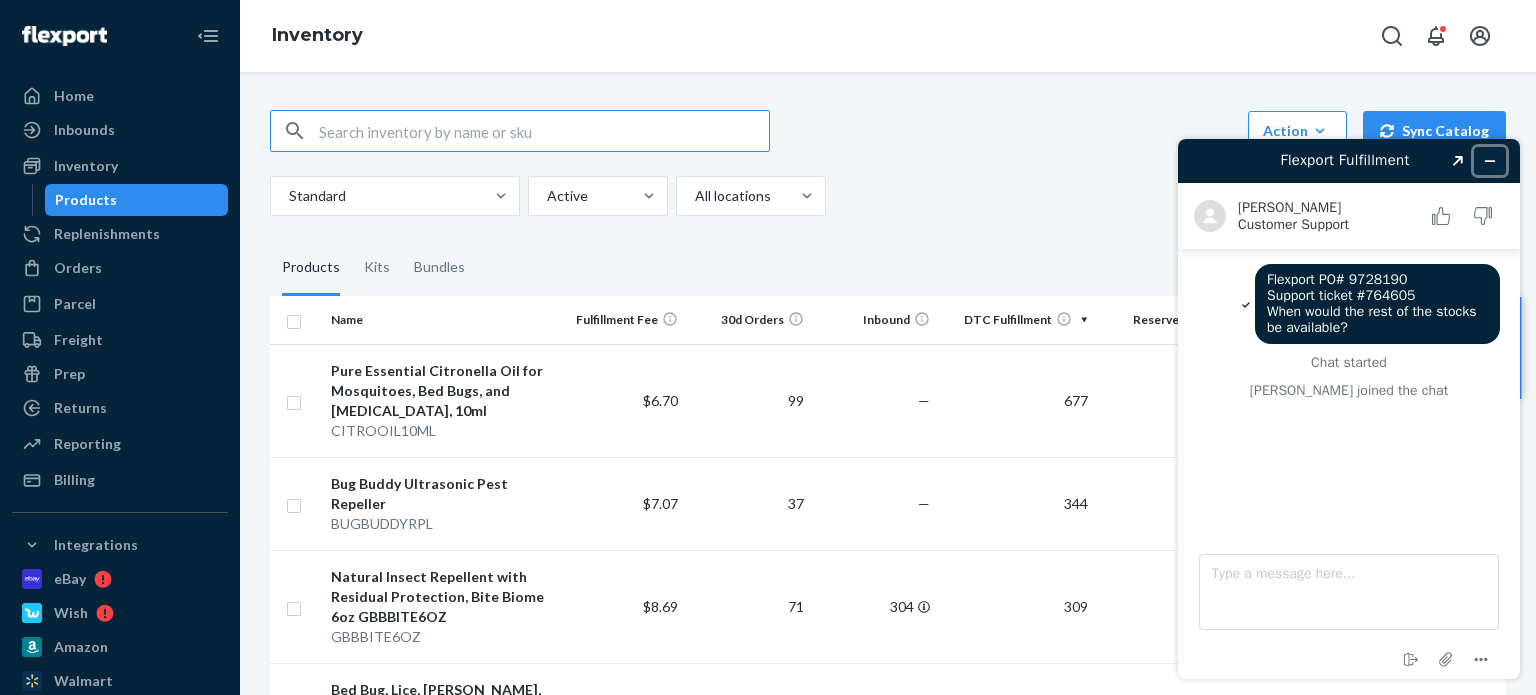 click at bounding box center (1490, 161) 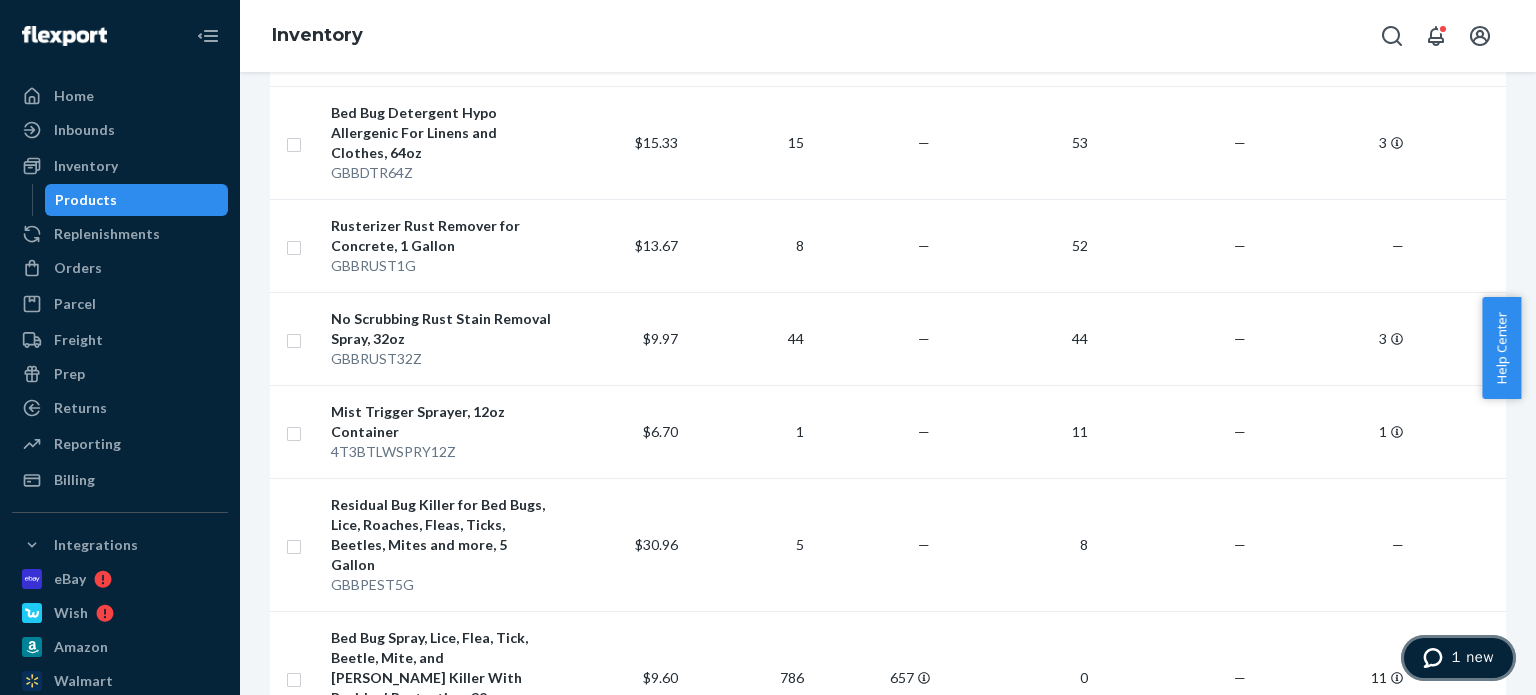 scroll, scrollTop: 700, scrollLeft: 0, axis: vertical 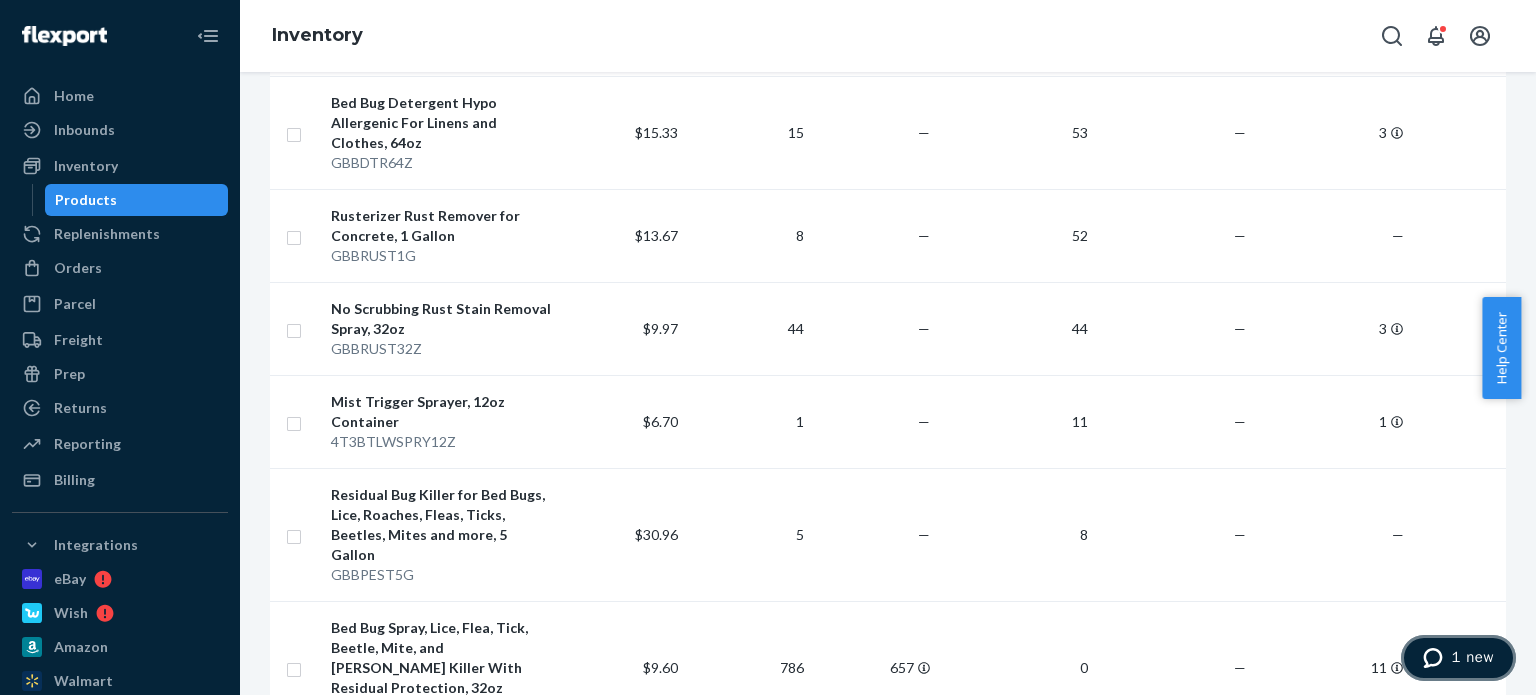 click 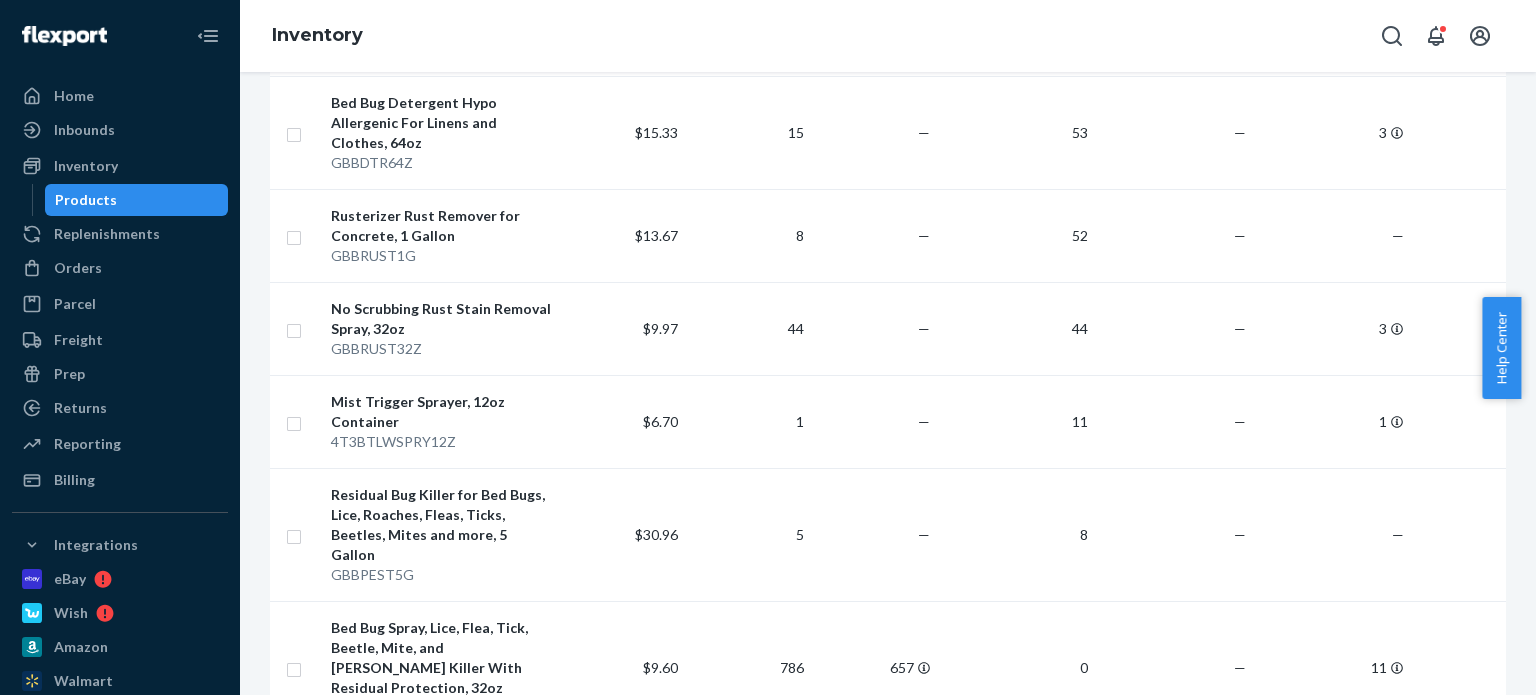scroll, scrollTop: 0, scrollLeft: 0, axis: both 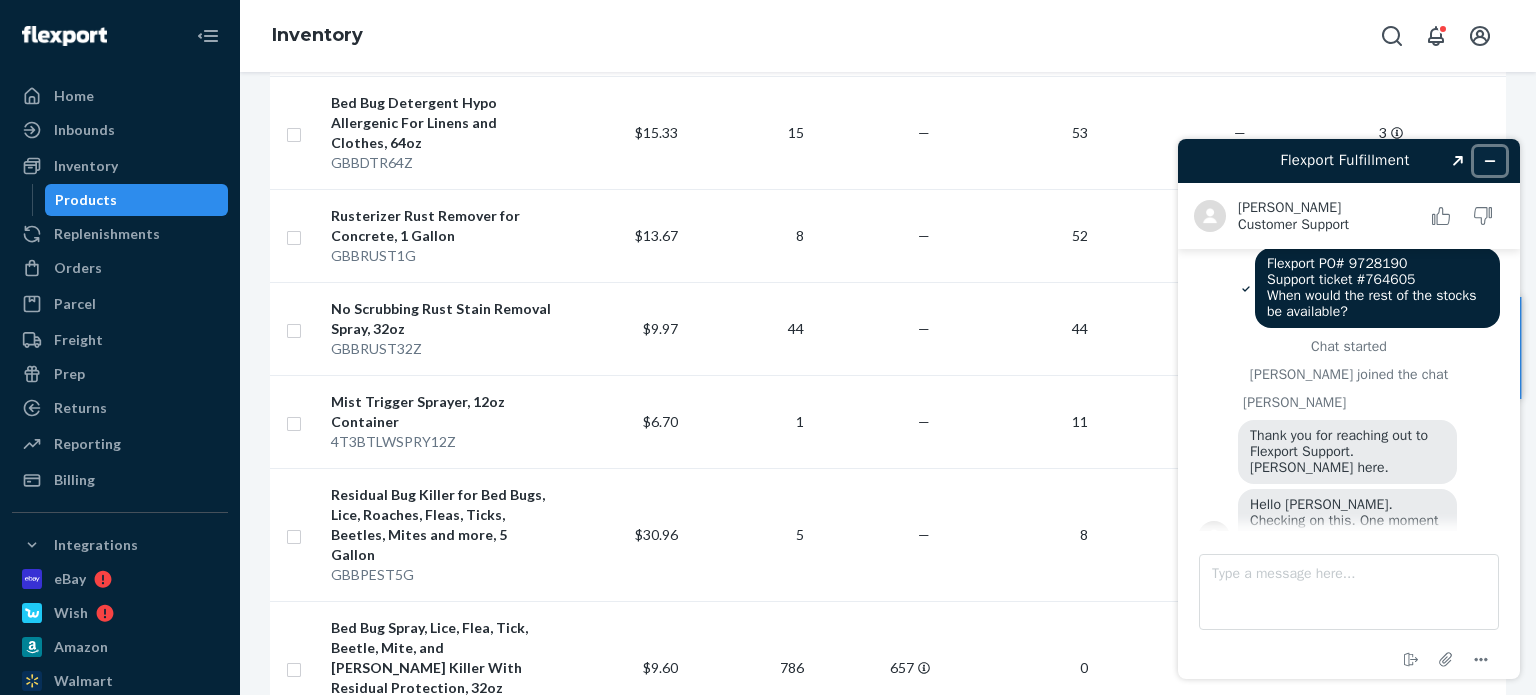 click 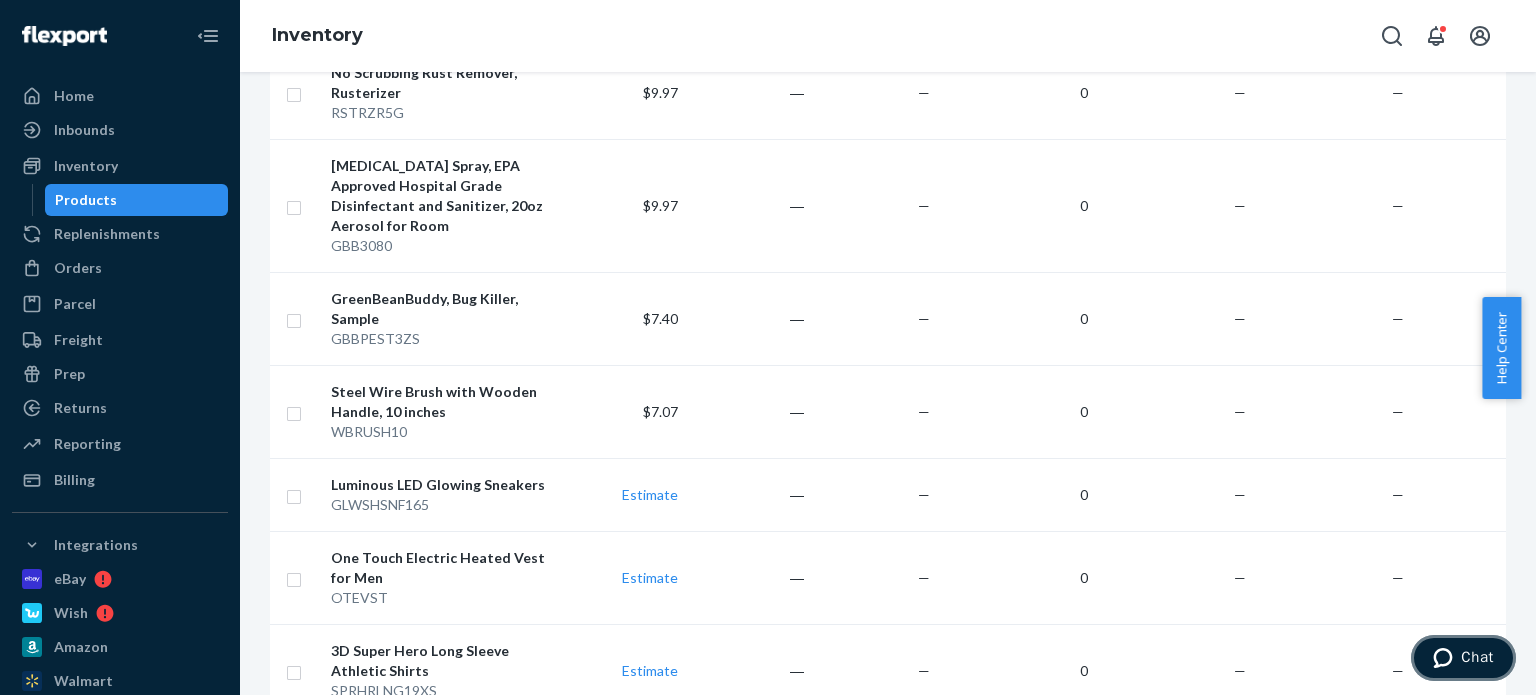 scroll, scrollTop: 2000, scrollLeft: 0, axis: vertical 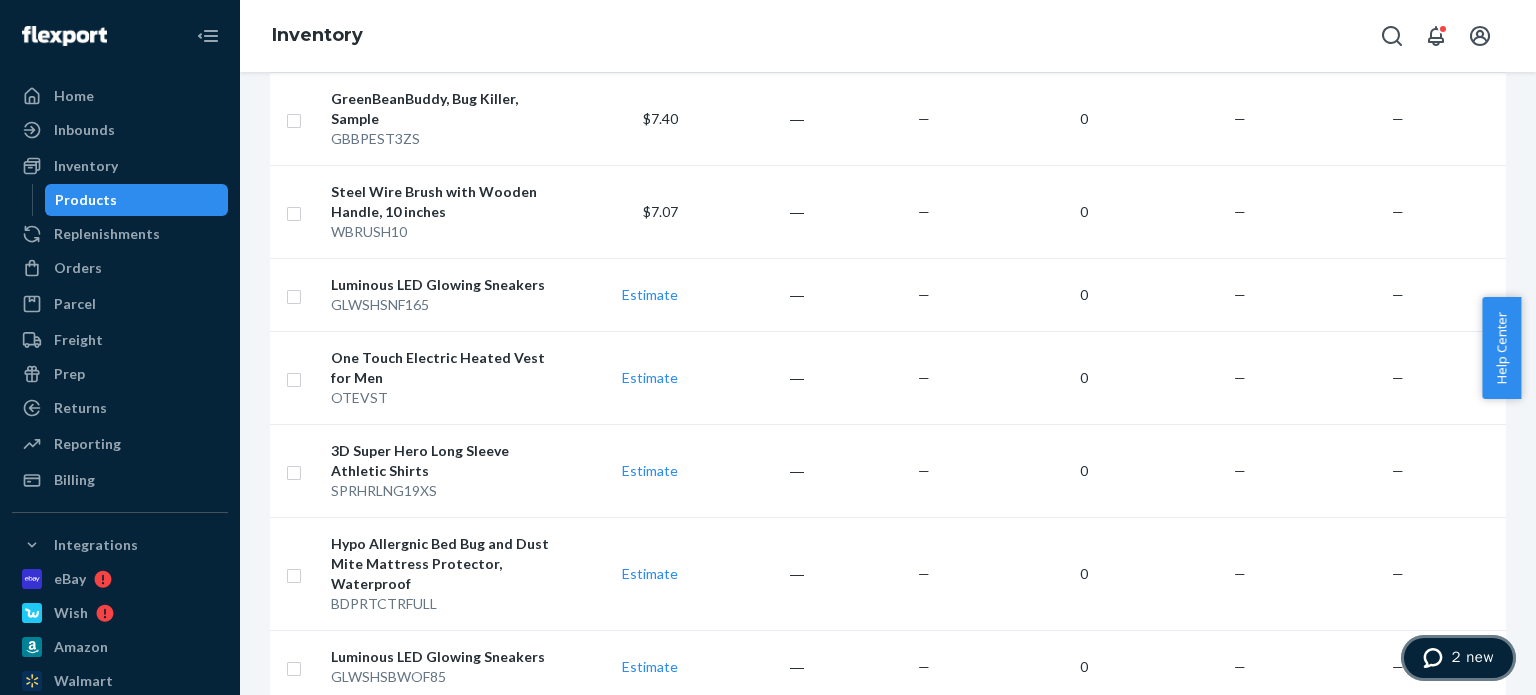 click on "2 new" at bounding box center [1472, 657] 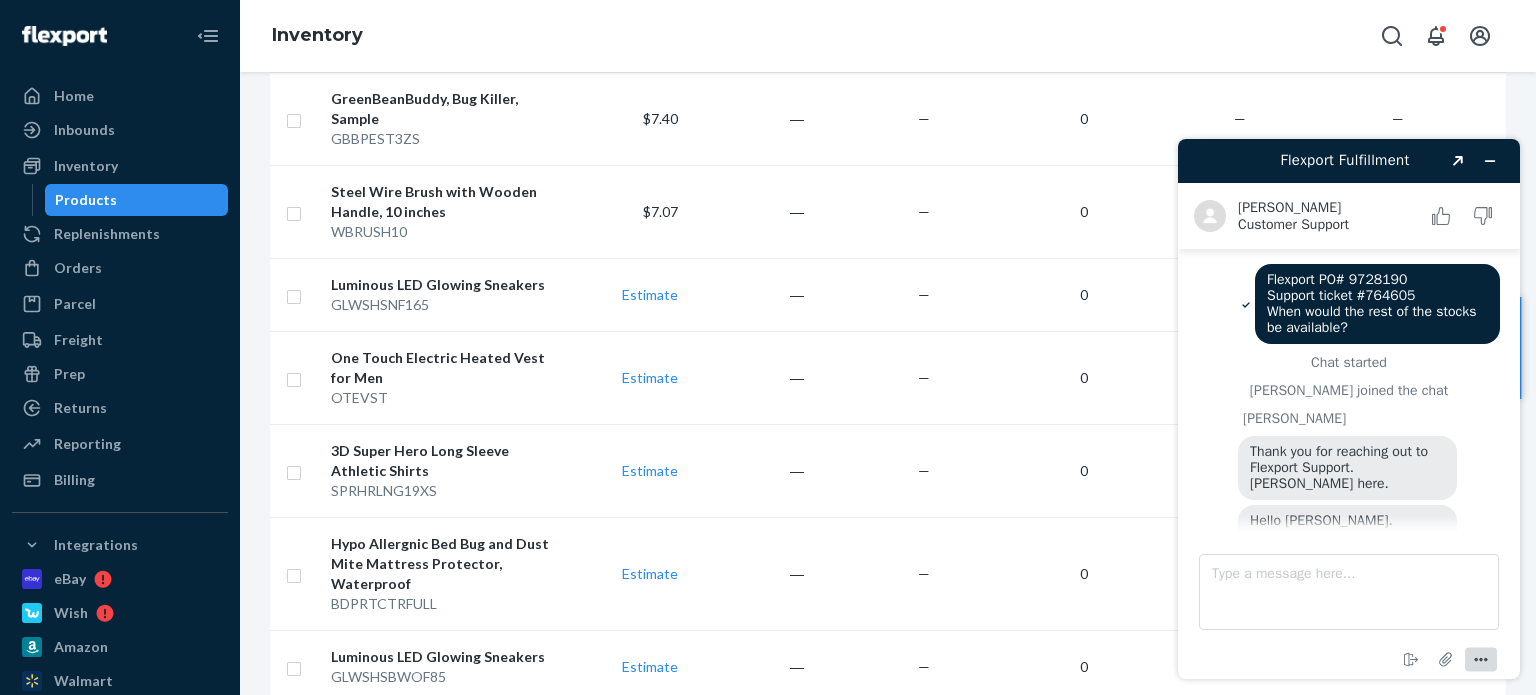 scroll, scrollTop: 0, scrollLeft: 0, axis: both 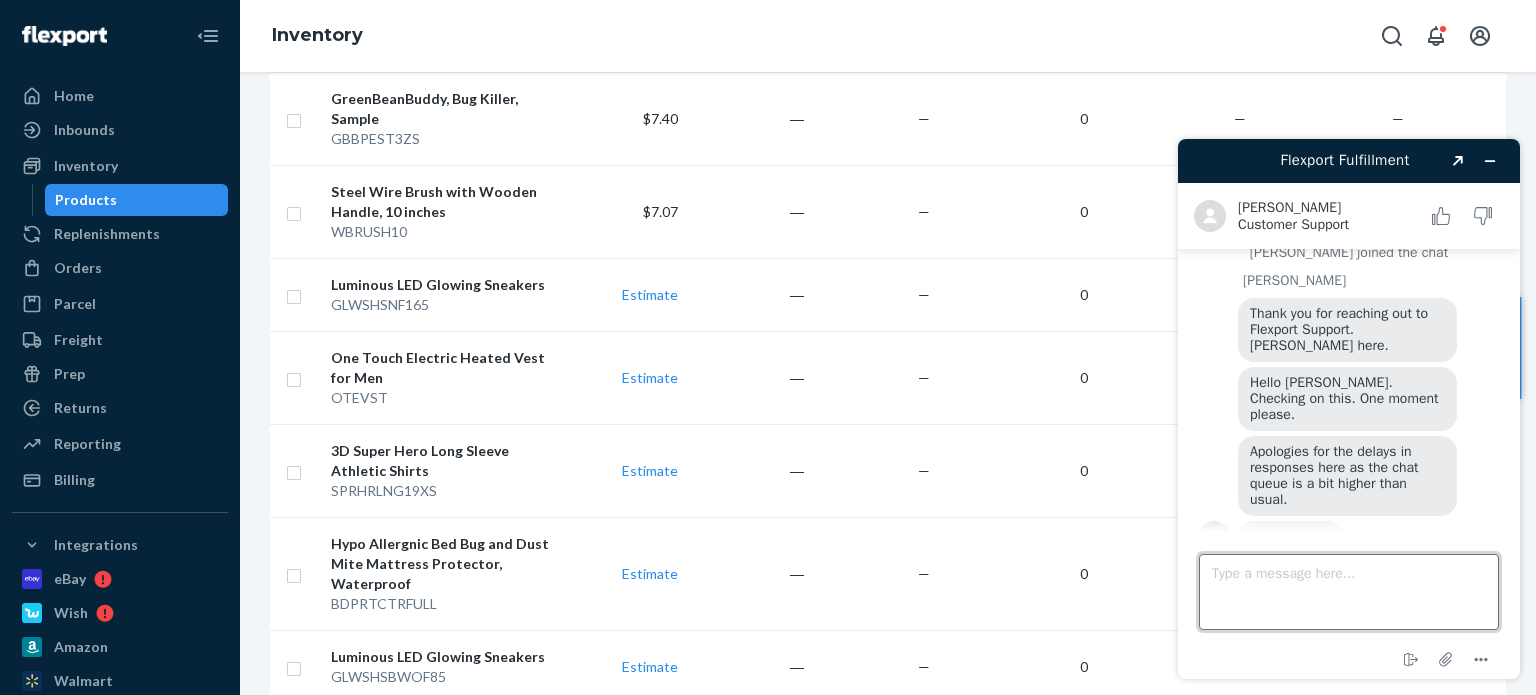 click on "Type a message here..." at bounding box center (1349, 592) 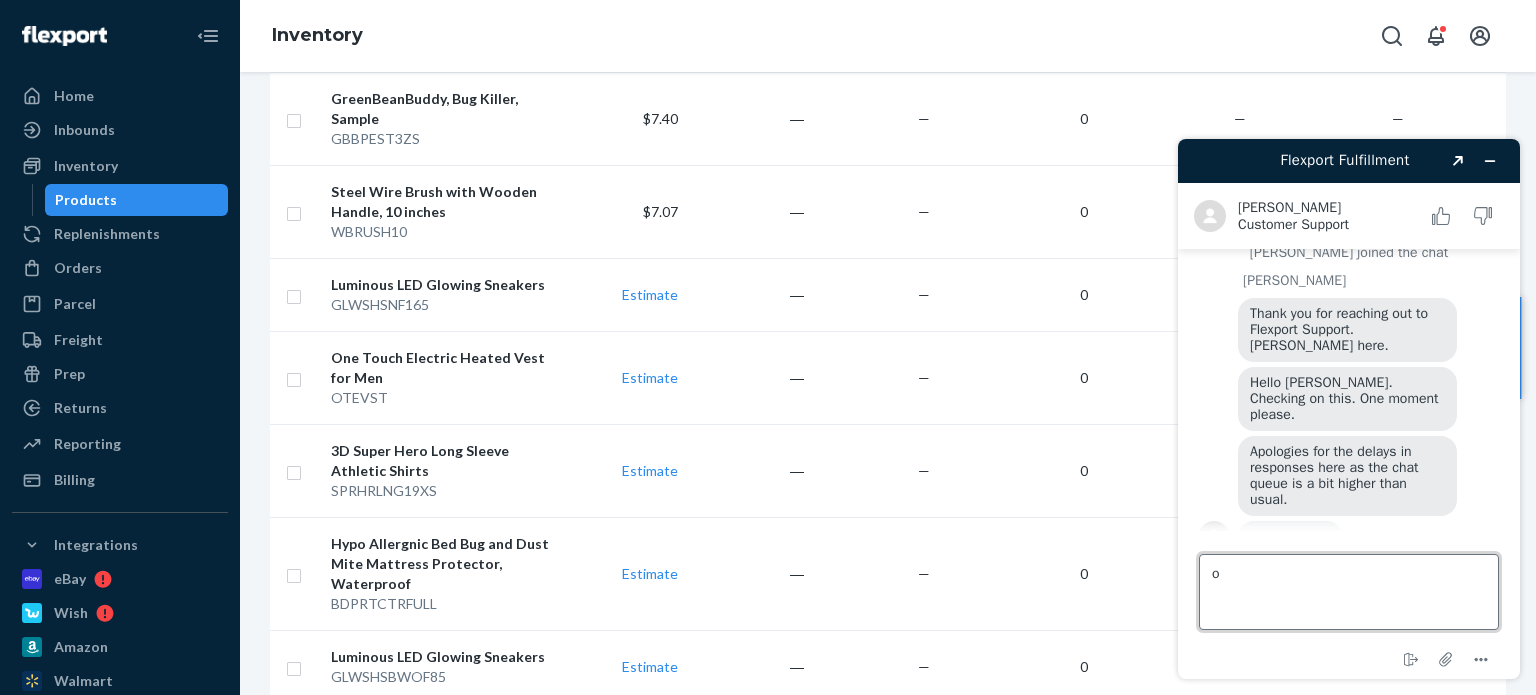 type on "ok" 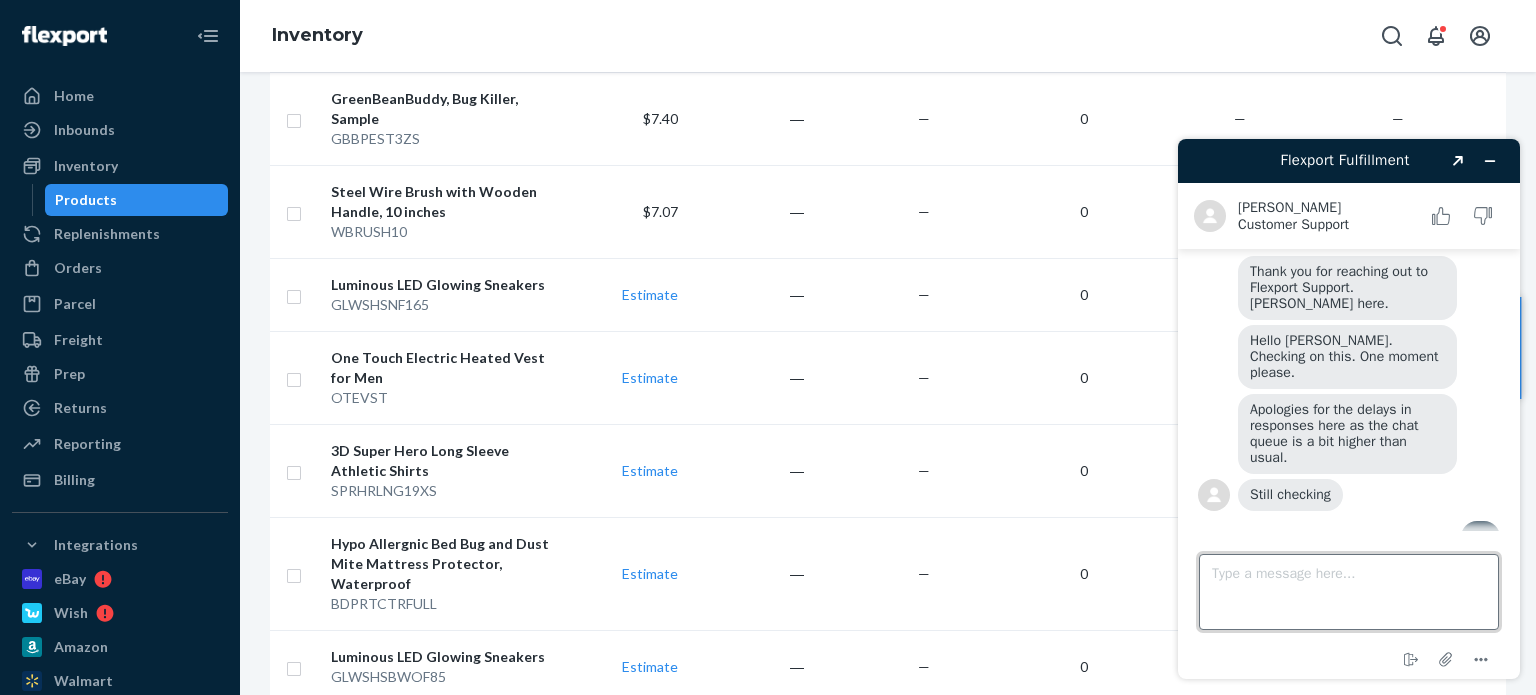 scroll, scrollTop: 185, scrollLeft: 0, axis: vertical 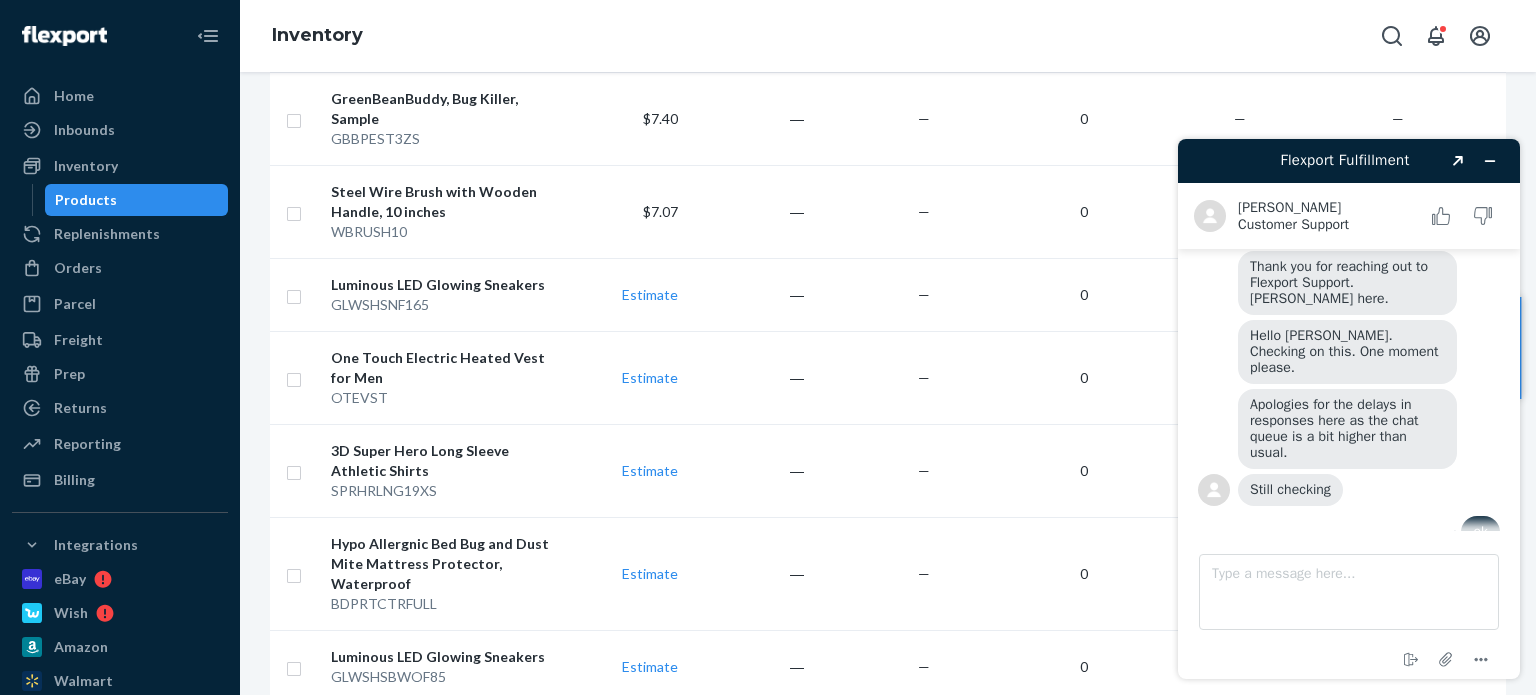 click on "Inventory" at bounding box center [888, 36] 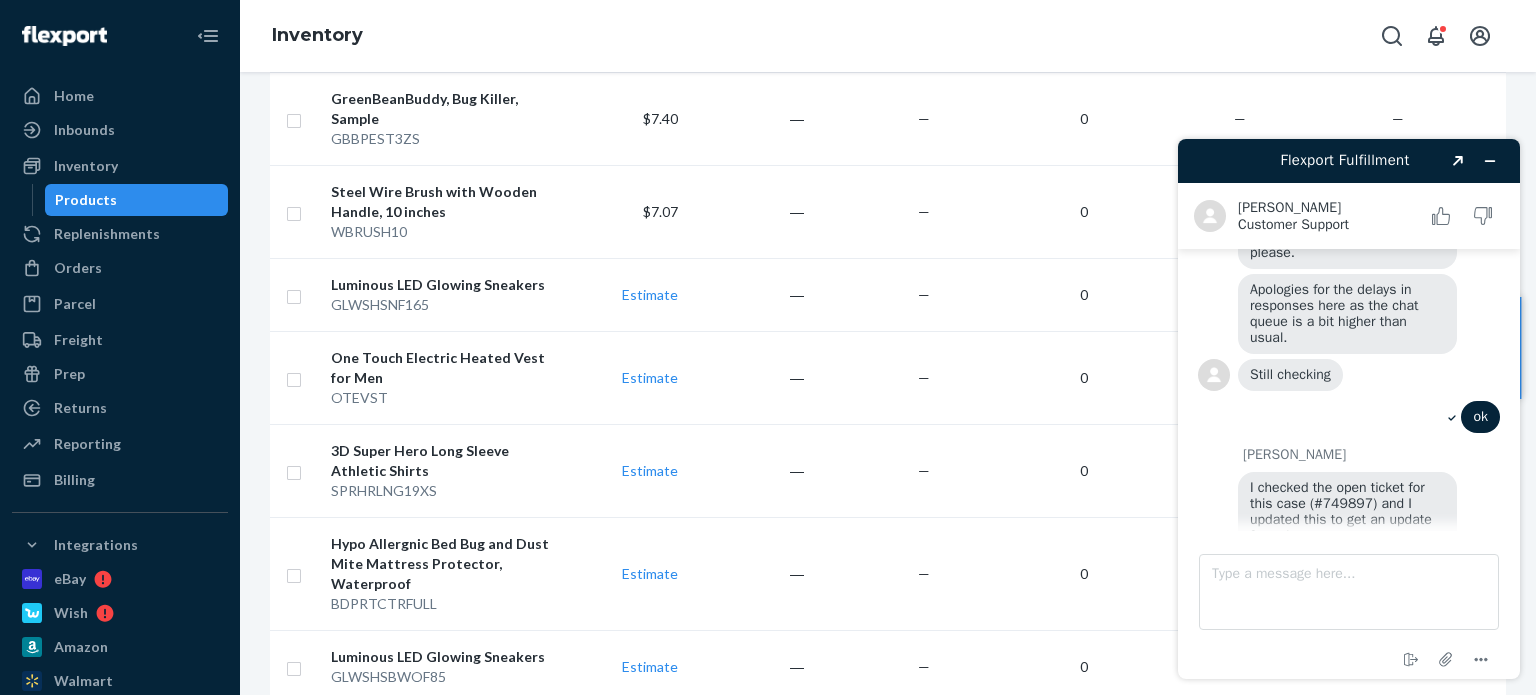 scroll, scrollTop: 384, scrollLeft: 0, axis: vertical 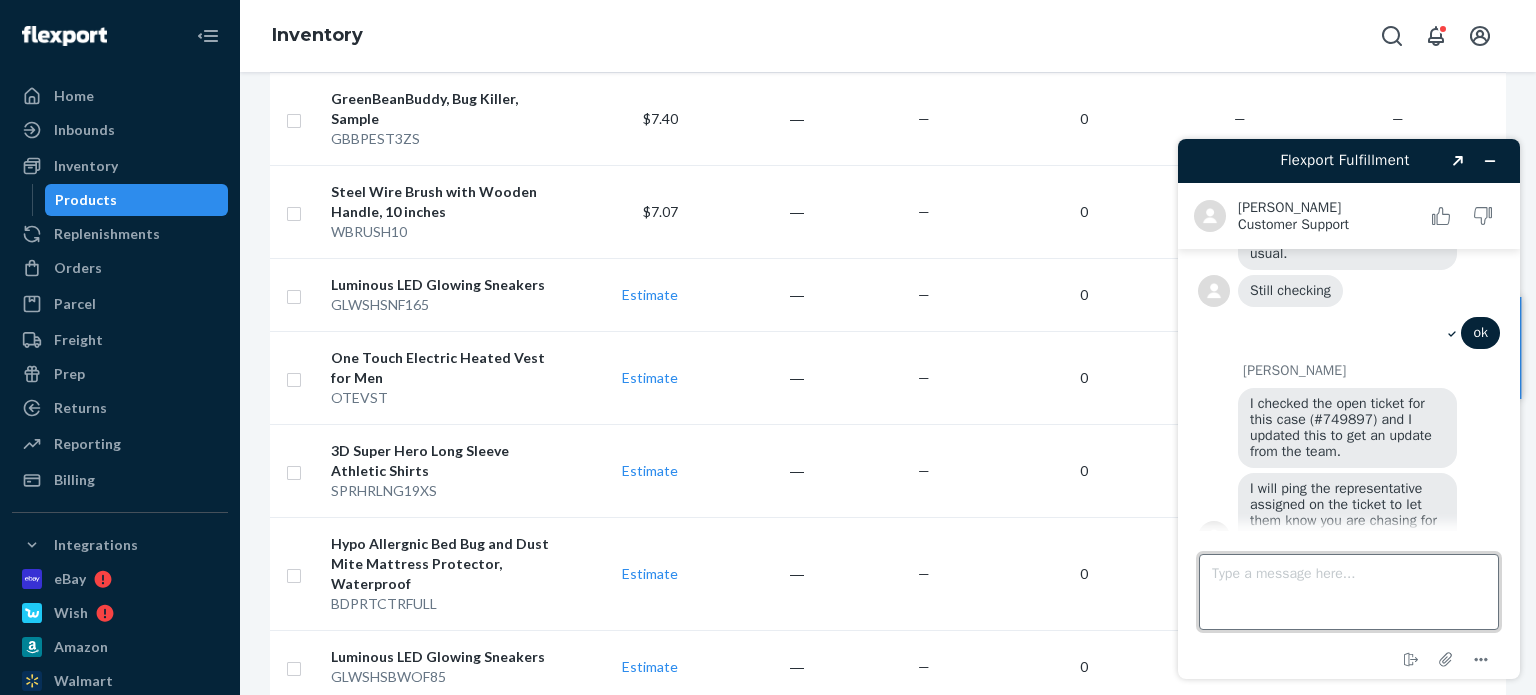 click on "Type a message here..." at bounding box center [1349, 592] 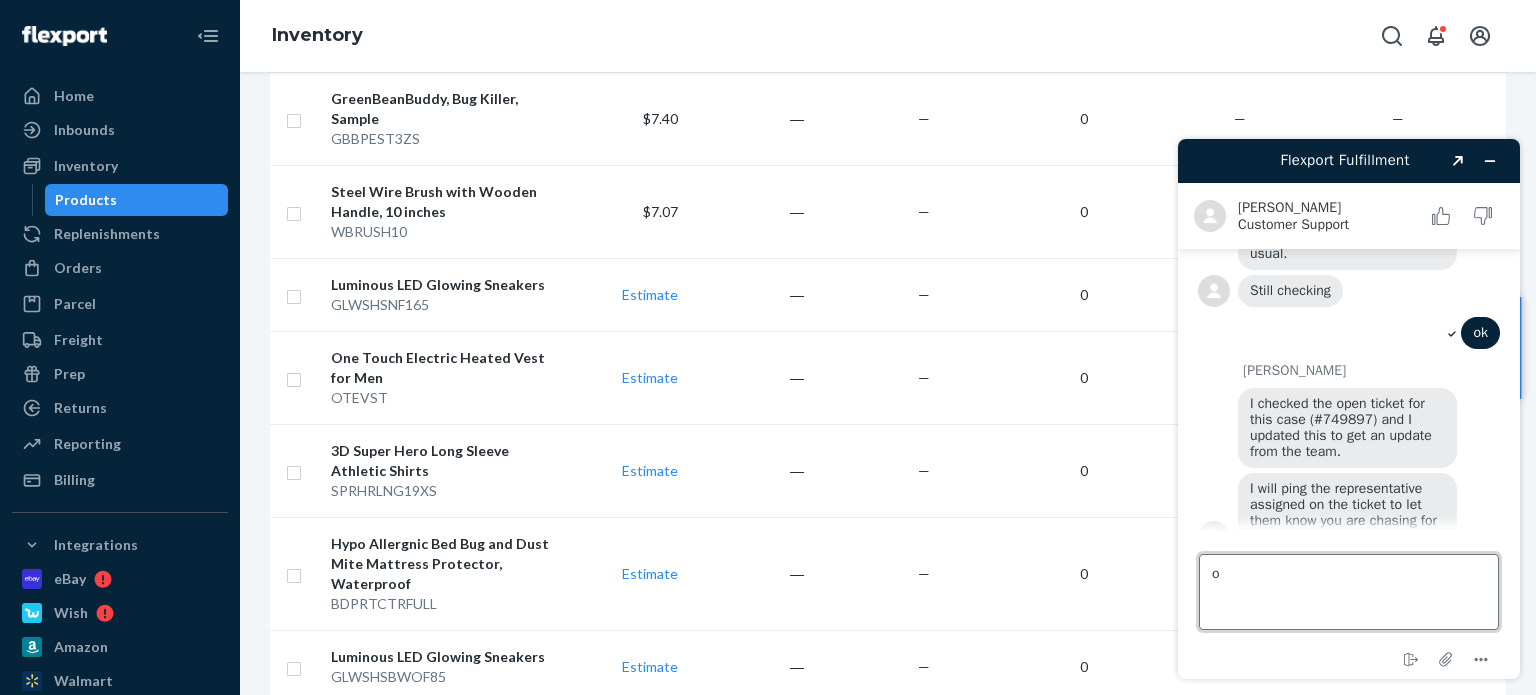 type on "ok" 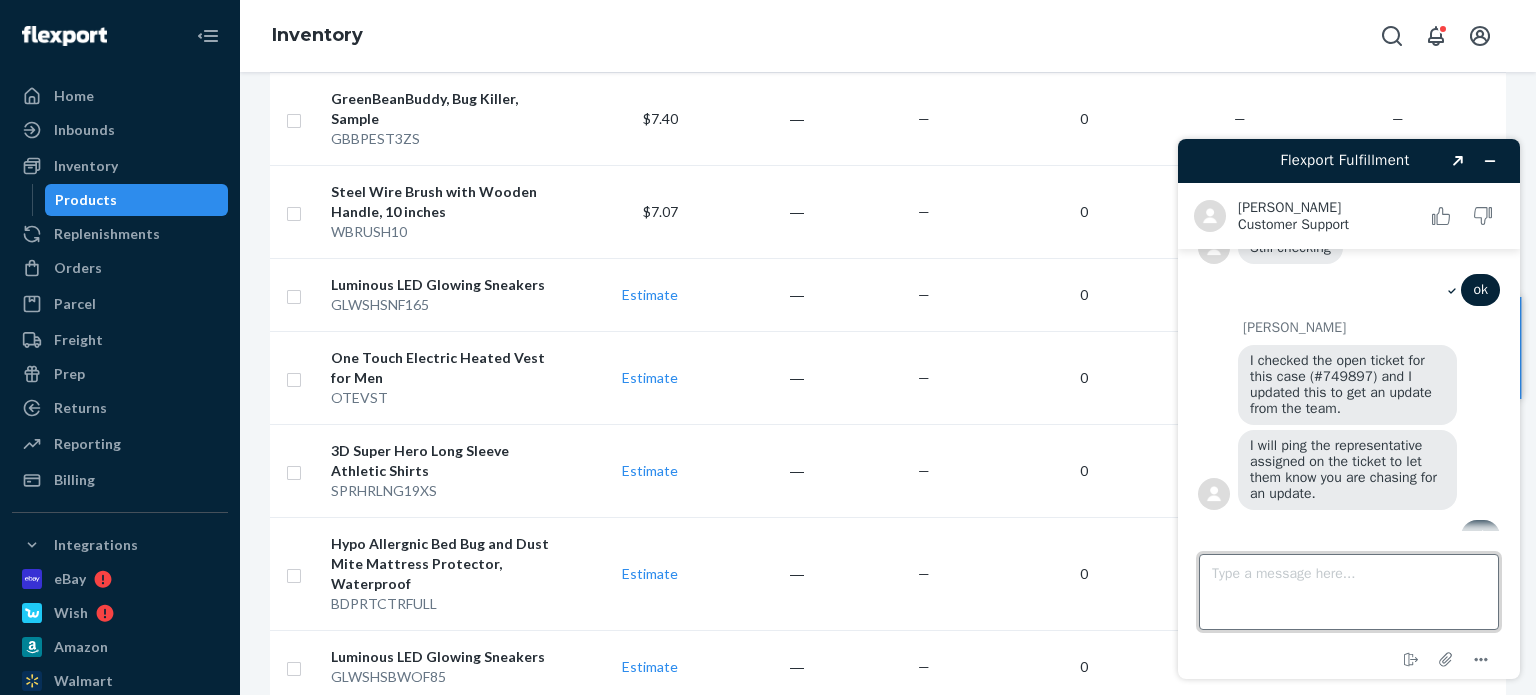 scroll, scrollTop: 514, scrollLeft: 0, axis: vertical 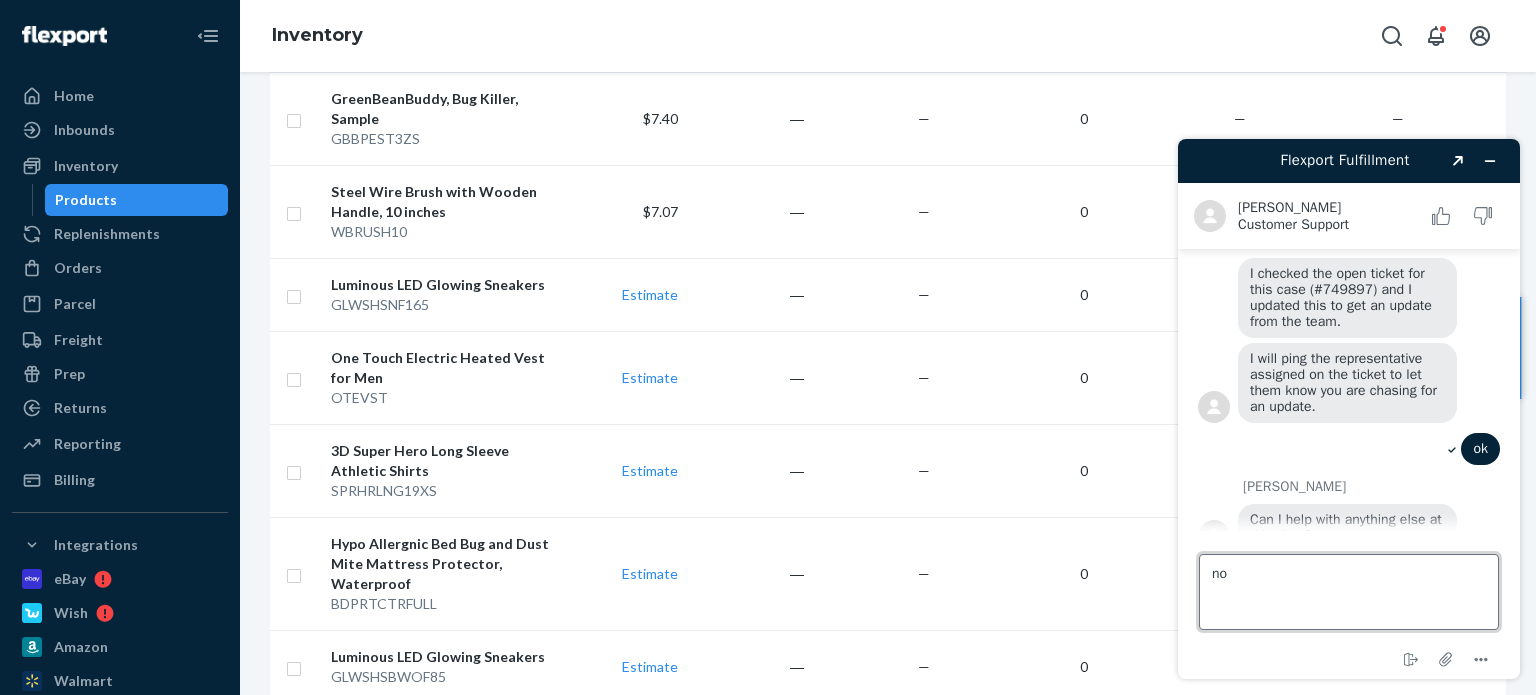 type on "n" 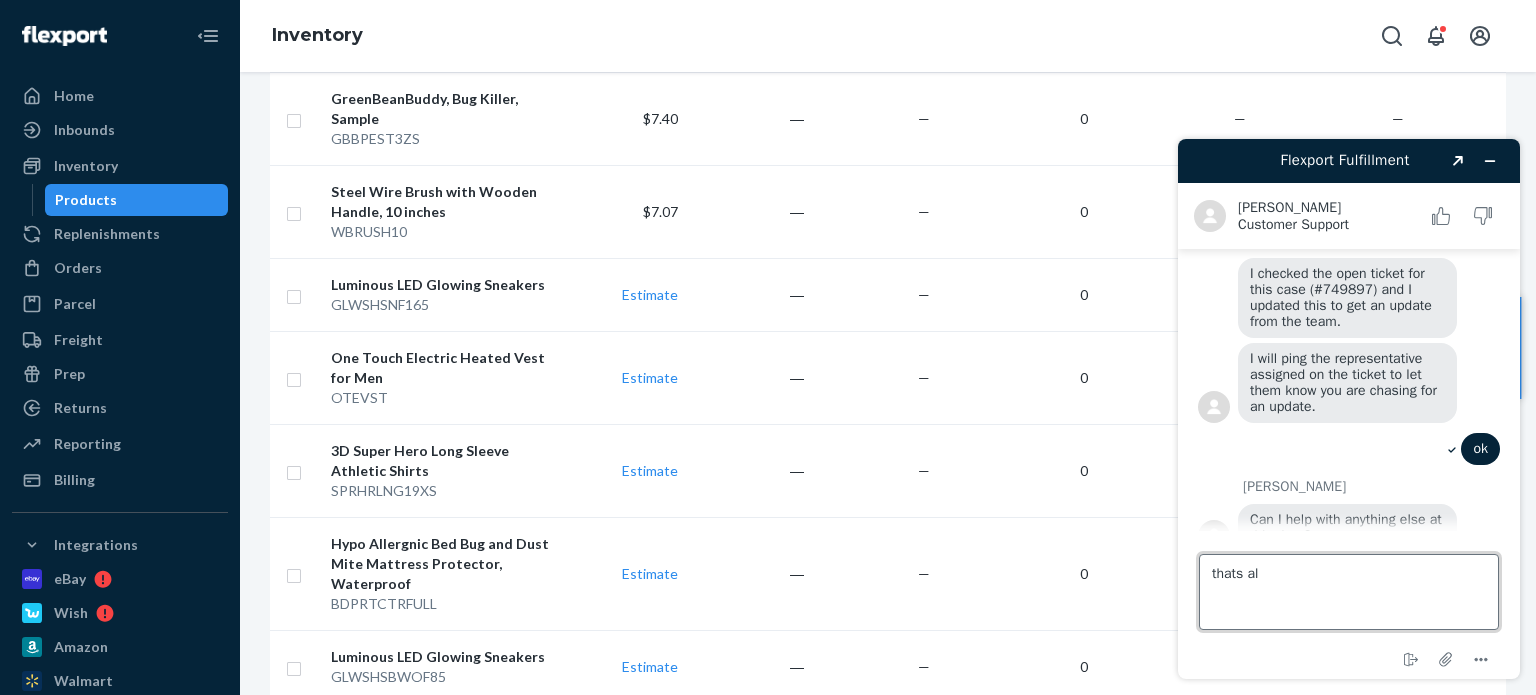 type on "thats all" 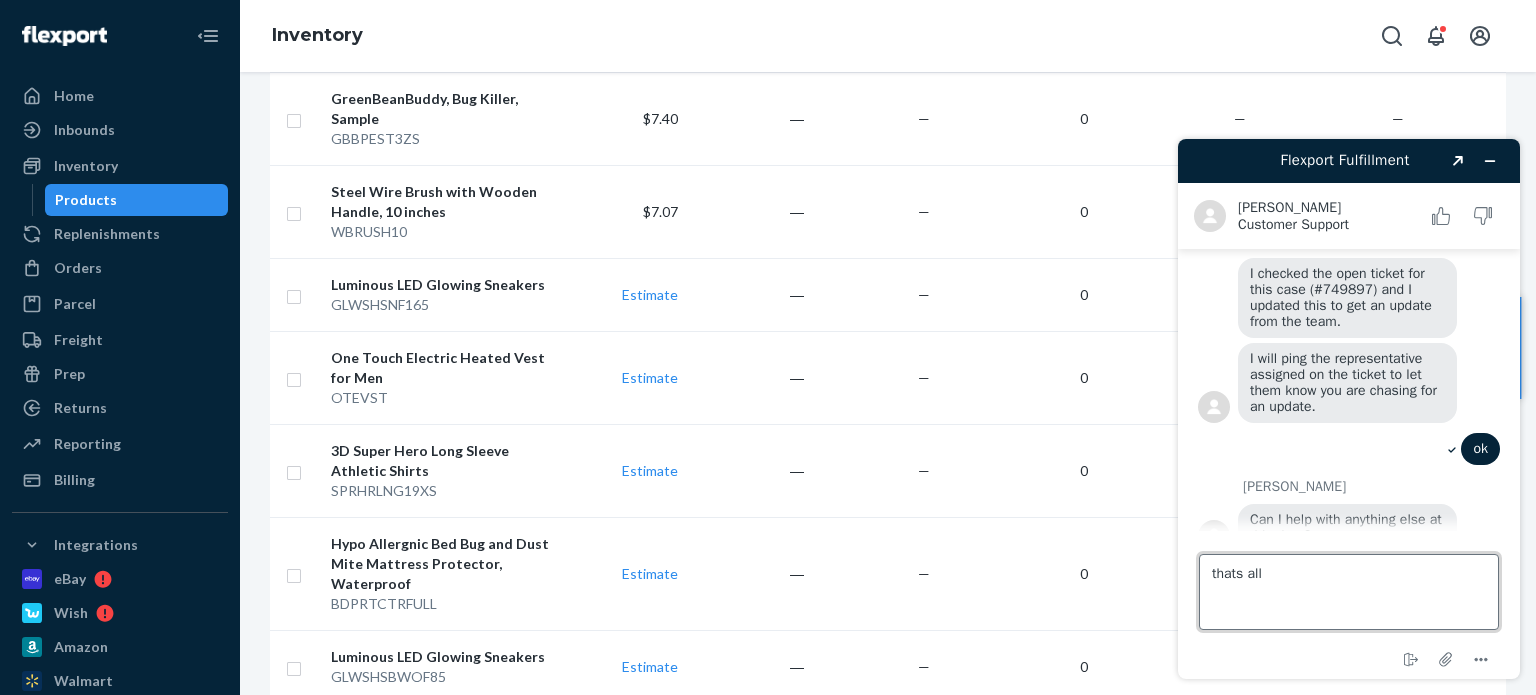 type 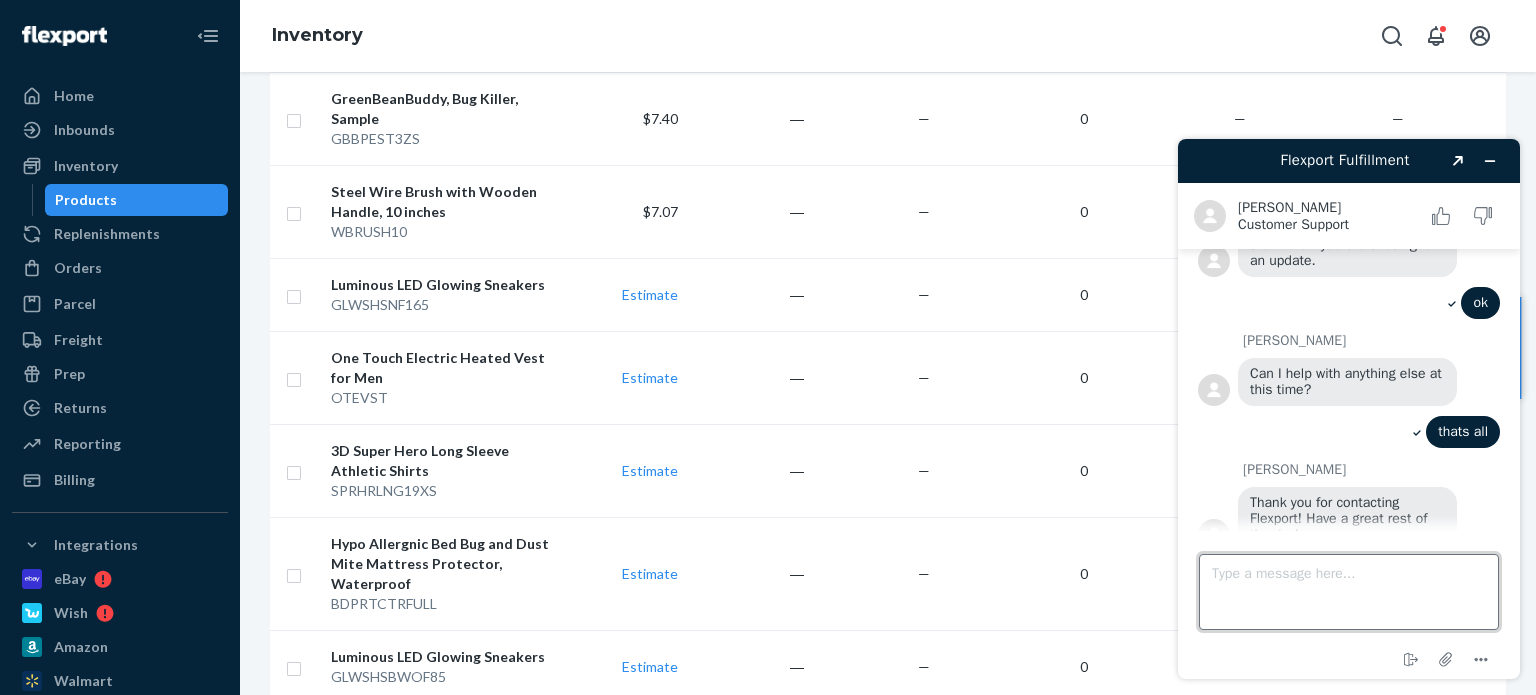 scroll, scrollTop: 756, scrollLeft: 0, axis: vertical 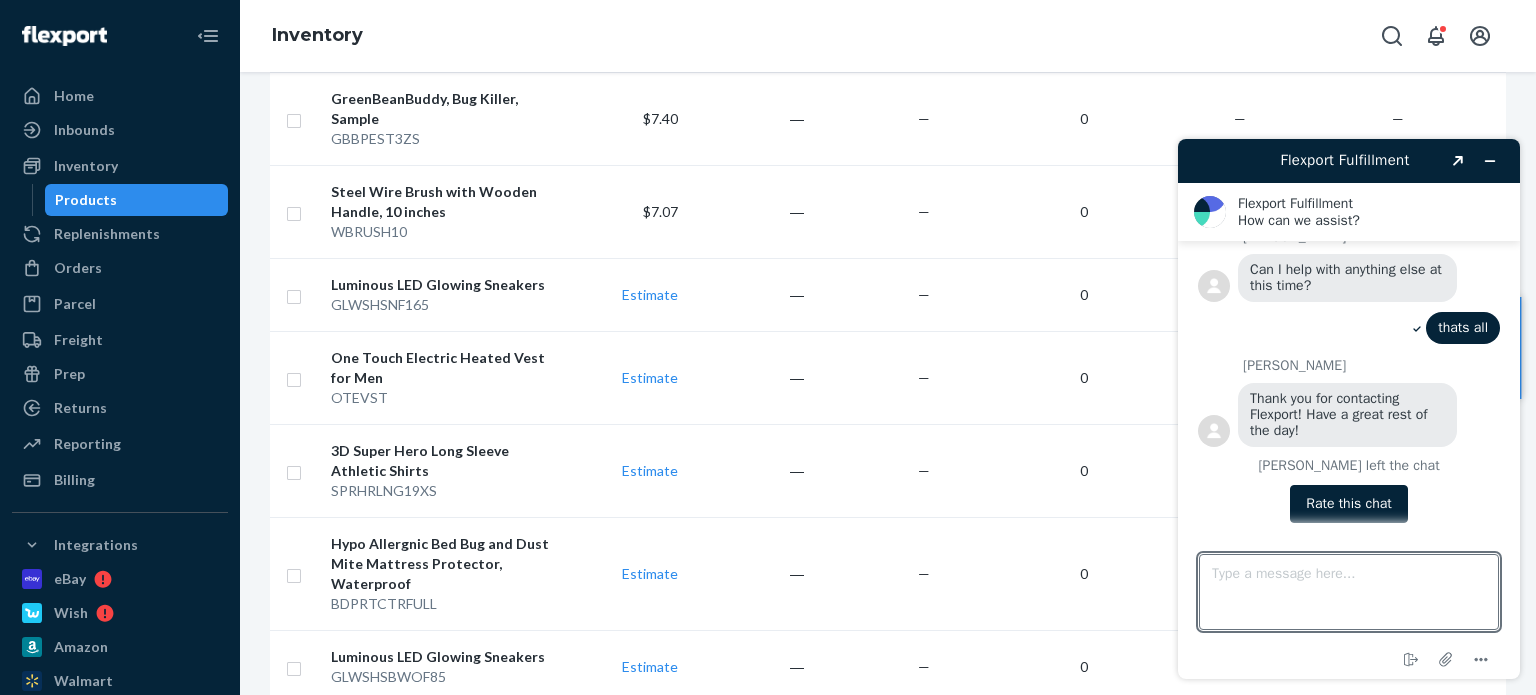 click on "Rate this chat" at bounding box center (1349, 504) 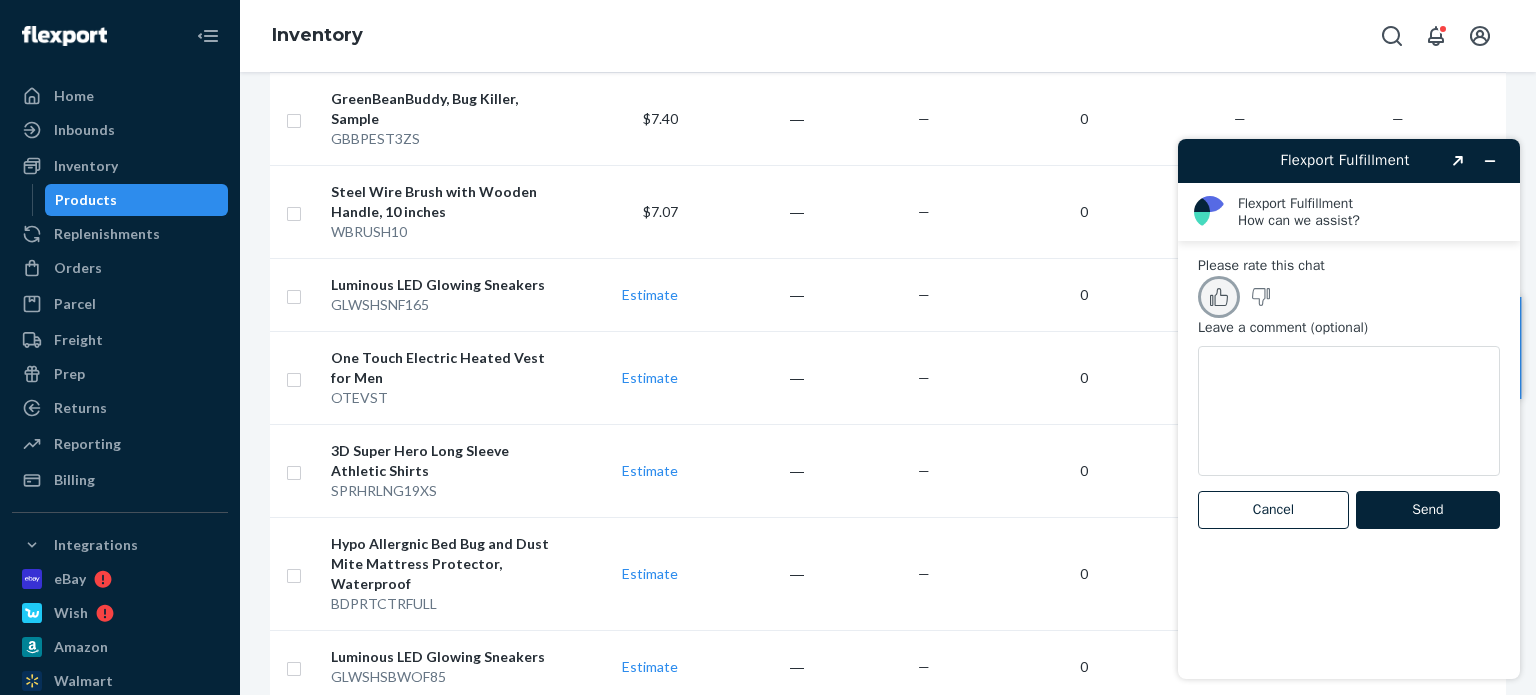 click at bounding box center [1219, 297] 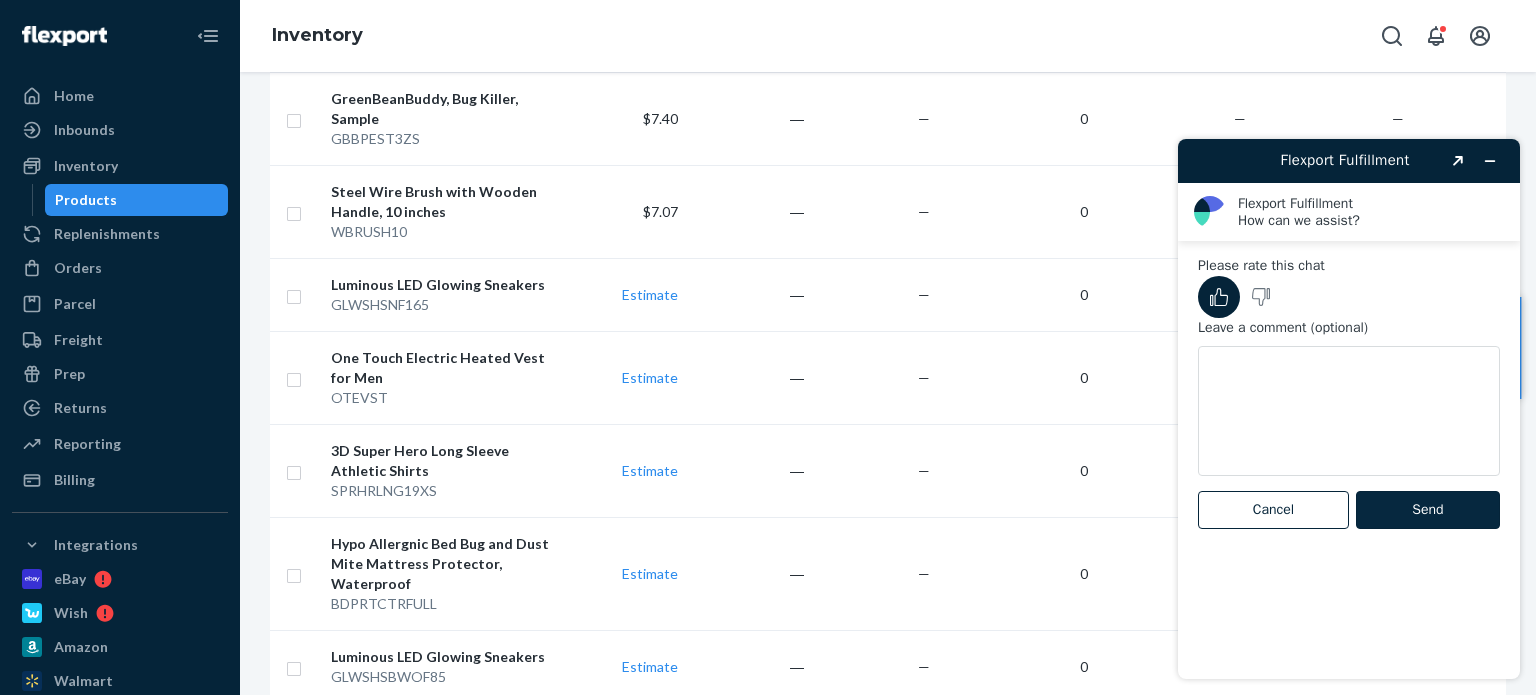 click on "Send" at bounding box center (1428, 510) 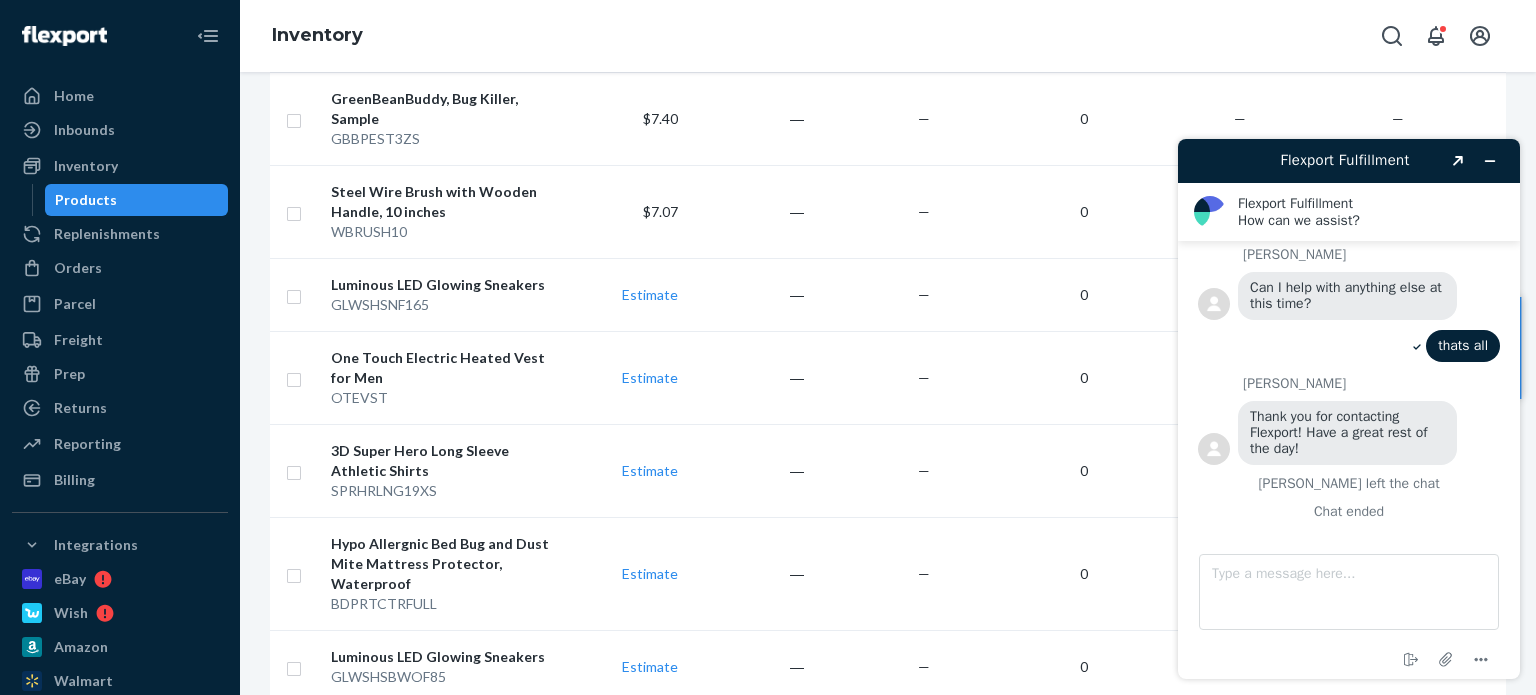 scroll, scrollTop: 708, scrollLeft: 0, axis: vertical 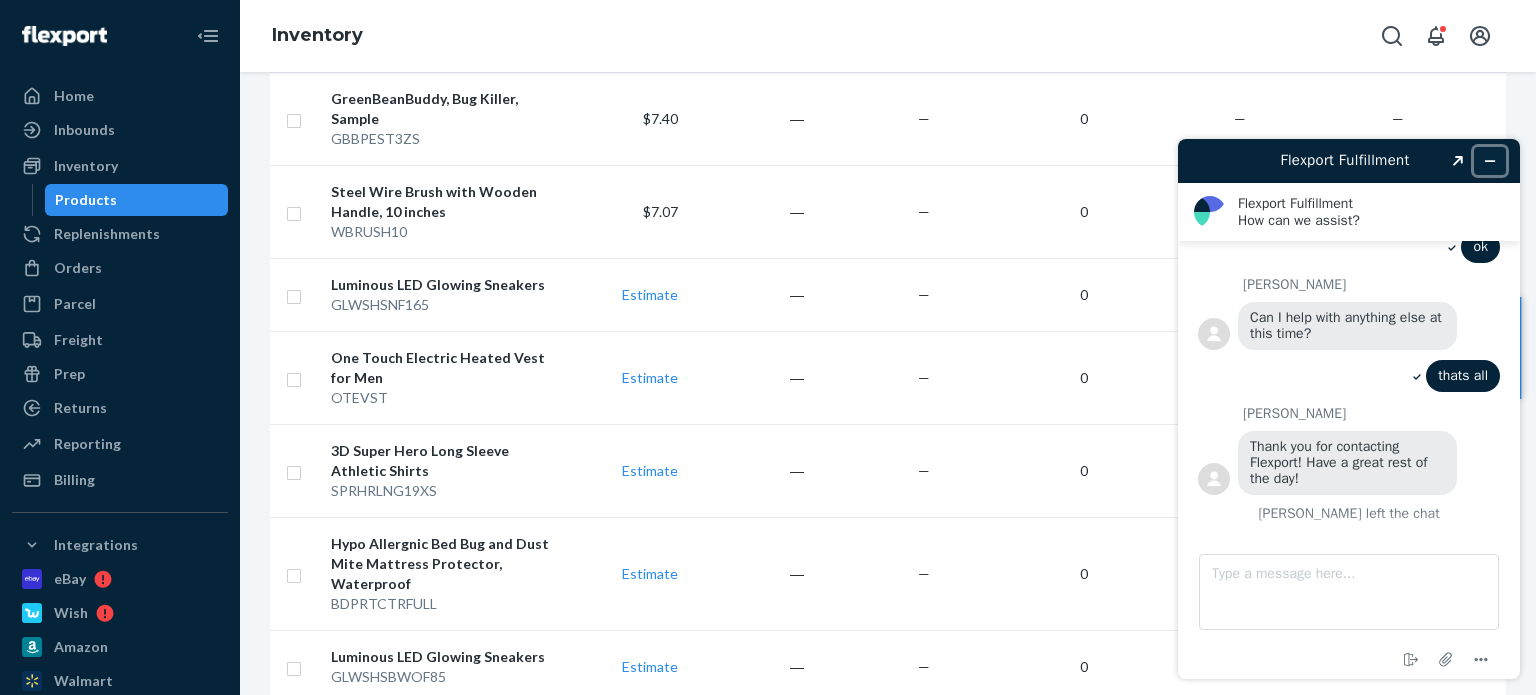 click 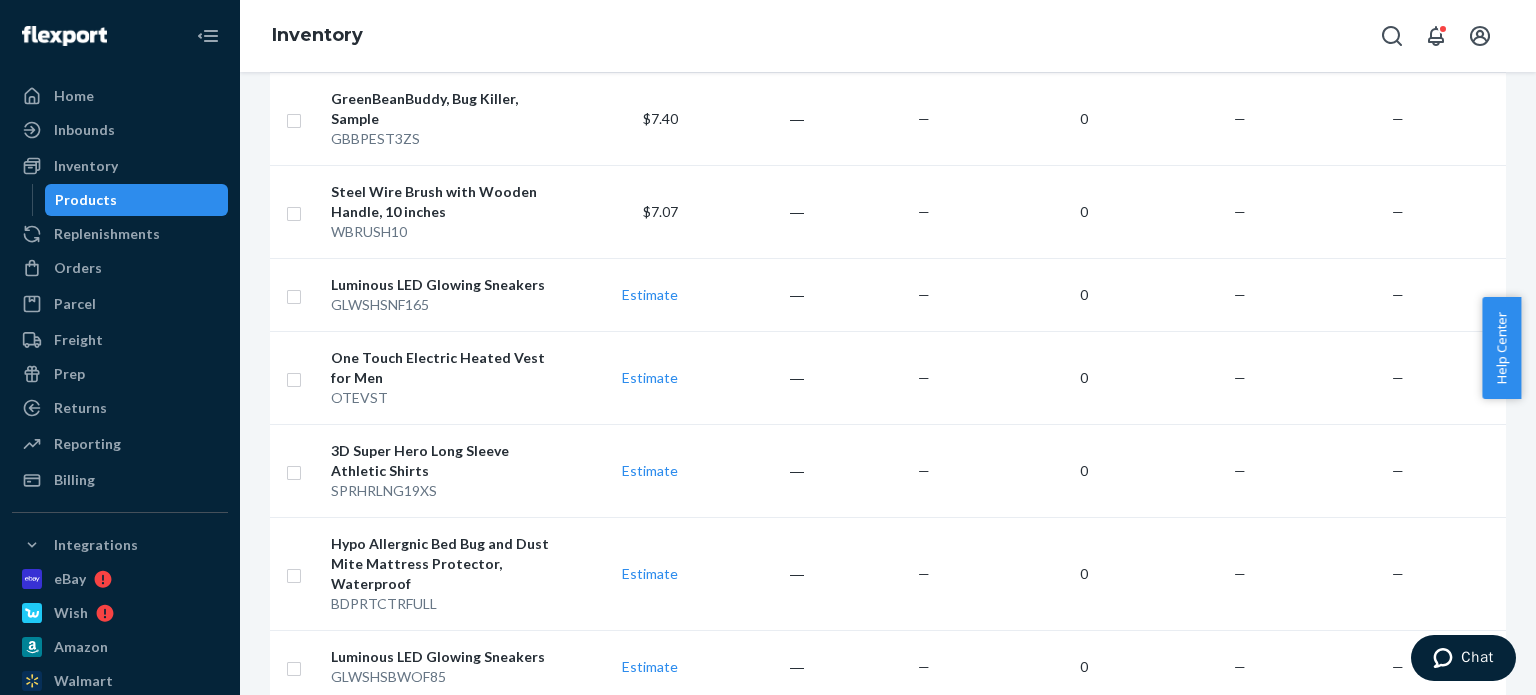 click on "Action Create product Create kit or bundle Bulk create products Bulk update products Bulk update bundles Bulk update product alias attribute Sync Catalog Standard Active All locations Products Kits Bundles Name Fulfillment Fee 30d Orders Inbound DTC Fulfillment Reserve Storage Unavailable Walmart (WFS) Pure Essential Citronella Oil for Mosquitoes, Bed Bugs, and [MEDICAL_DATA], 10ml CITROOIL10ML $6.70 99 — 677 — 2 — Bug Buddy Ultrasonic Pest Repeller BUGBUDDYRPL $7.07 37 — 344 — — — Natural Insect Repellent with Residual Protection, Bite Biome 6oz GBBBITE6OZ GBBBITE6OZ $8.69 71 304 309 — 3 — Bed Bug, Lice, [PERSON_NAME], Flea, Tick, Beetle, Ant, Mite Control and Killer, 3oz GBBPEST3Z $7.07 142 — 241 — 9 — Bed Bug Detergent Hypo Allergenic For Linens and Clothes, 64oz GBBDTR64Z $15.33 15 — 53 — 3 — Rusterizer Rust Remover for Concrete, 1 Gallon GBBRUST1G $13.67 8 — 52 — — — No Scrubbing Rust Stain Removal Spray, 32oz GBBRUST32Z $9.97 44 — 44 — 3 — 4T3BTLWSPRY12Z $6.70 1 — 11 —" at bounding box center (888, 383) 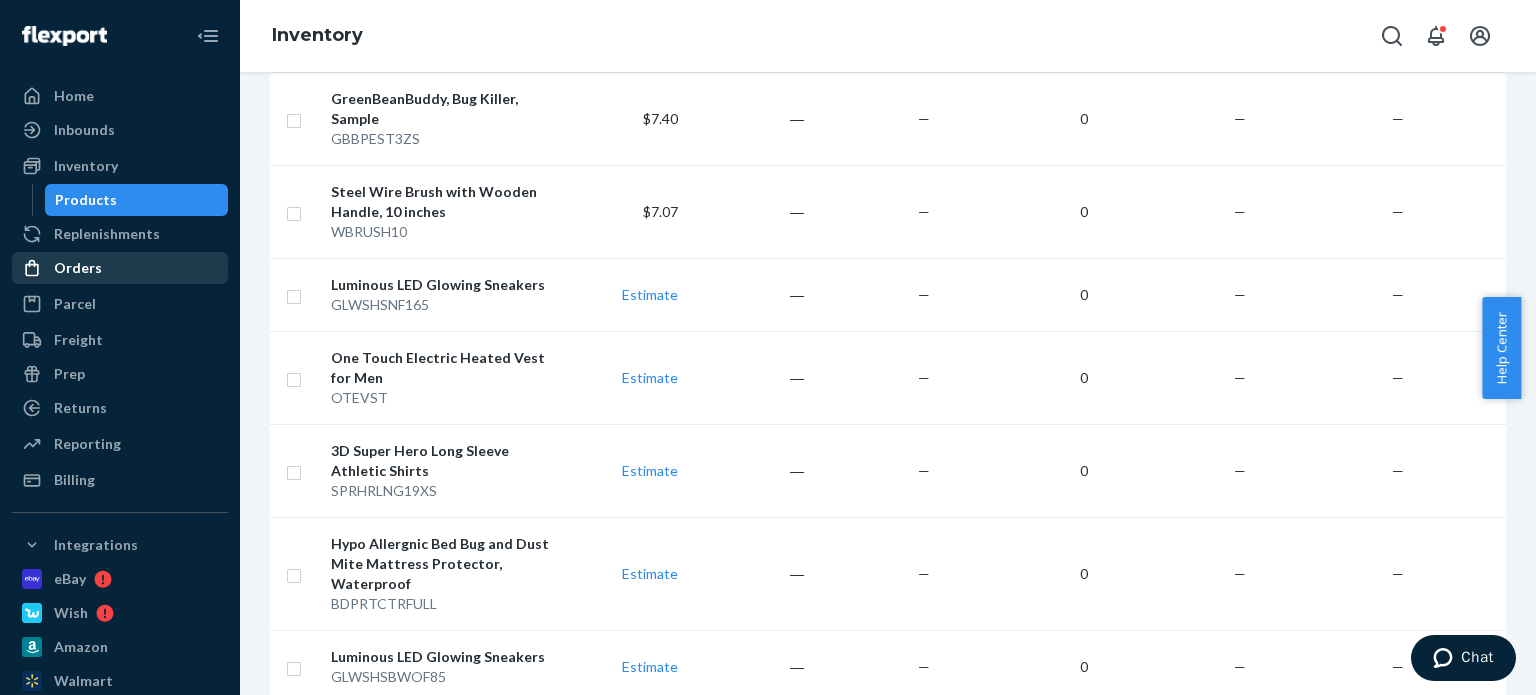 click on "Orders" at bounding box center [78, 268] 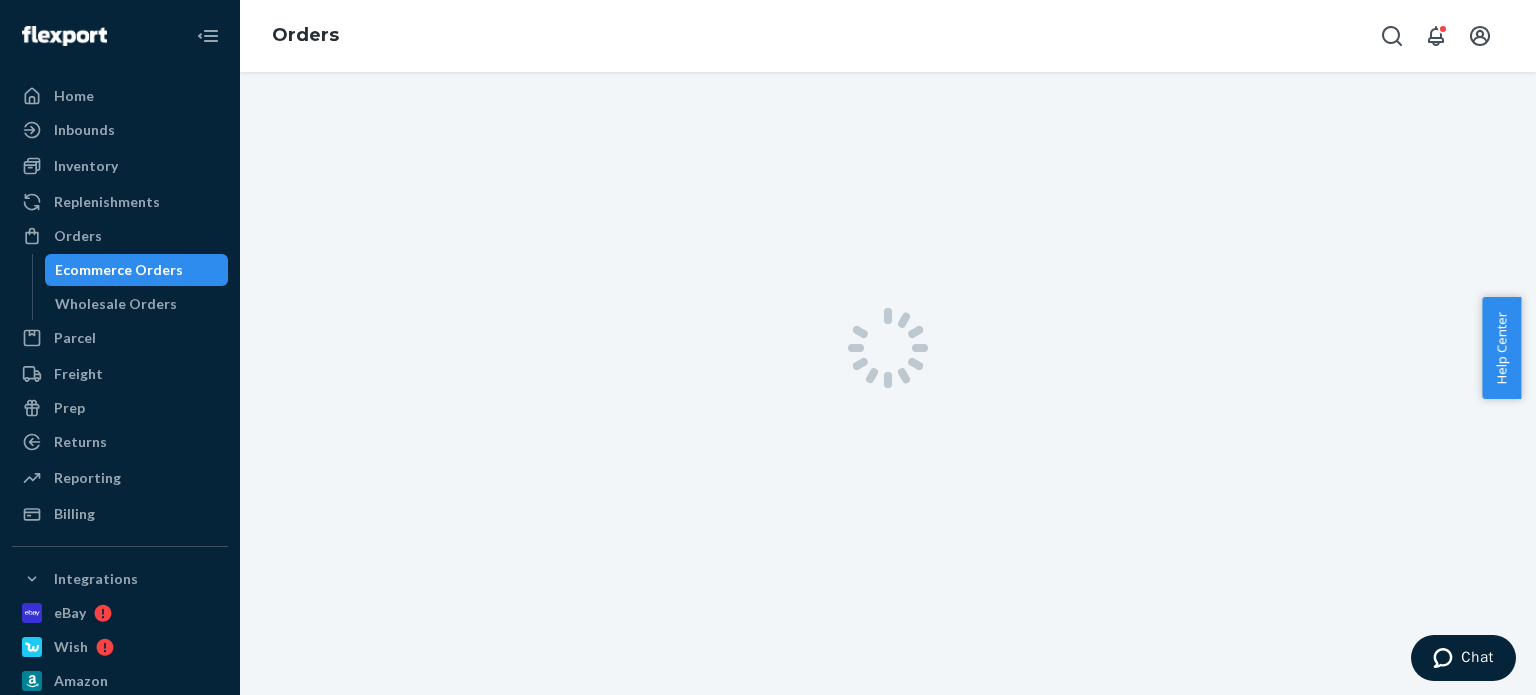scroll, scrollTop: 0, scrollLeft: 0, axis: both 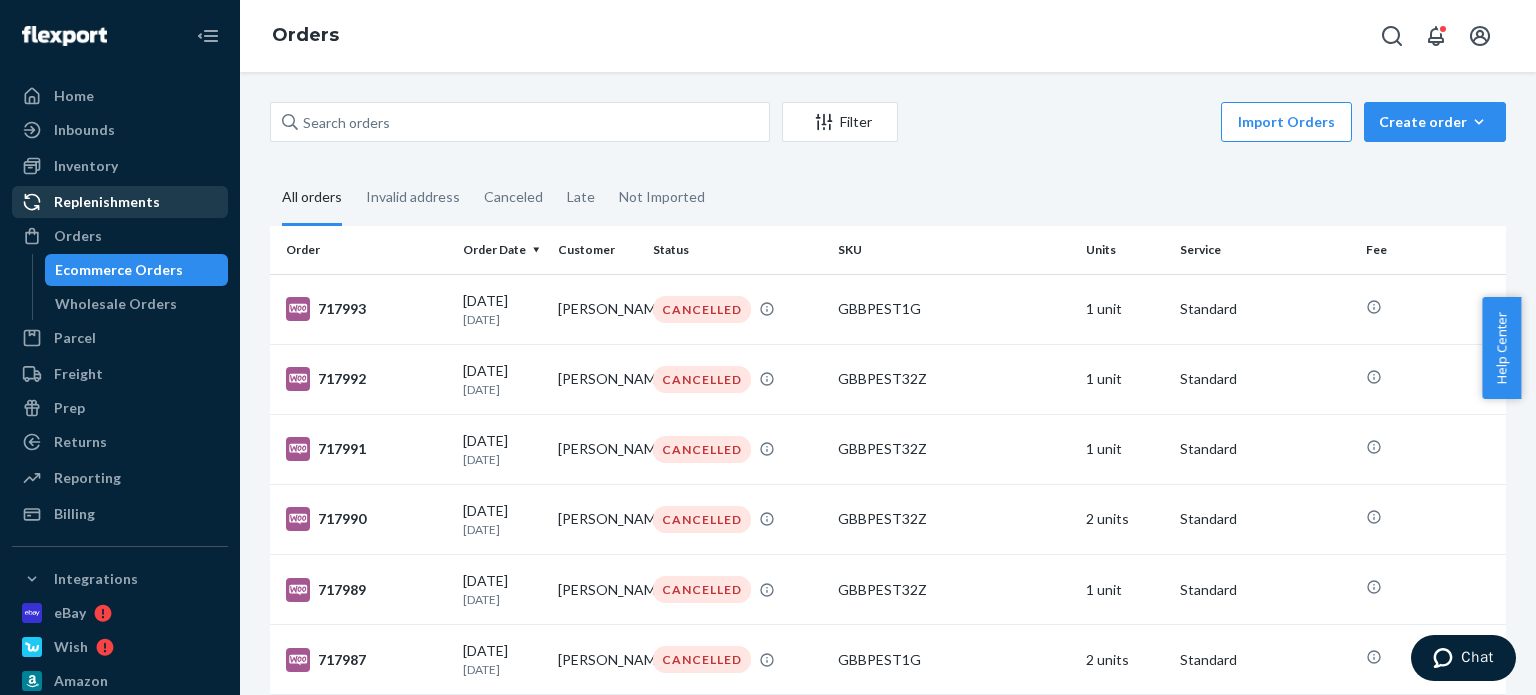 click on "Replenishments" at bounding box center [107, 202] 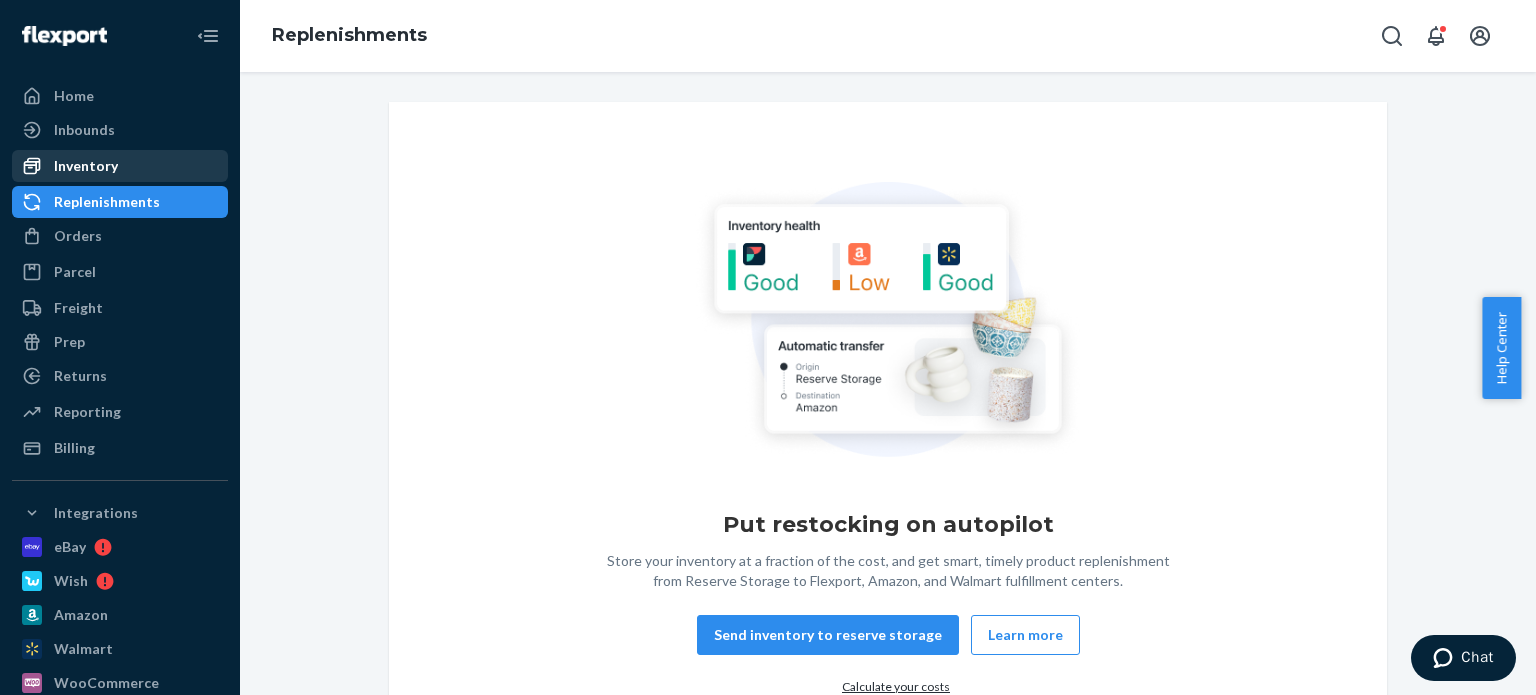 click on "Inventory" at bounding box center (120, 166) 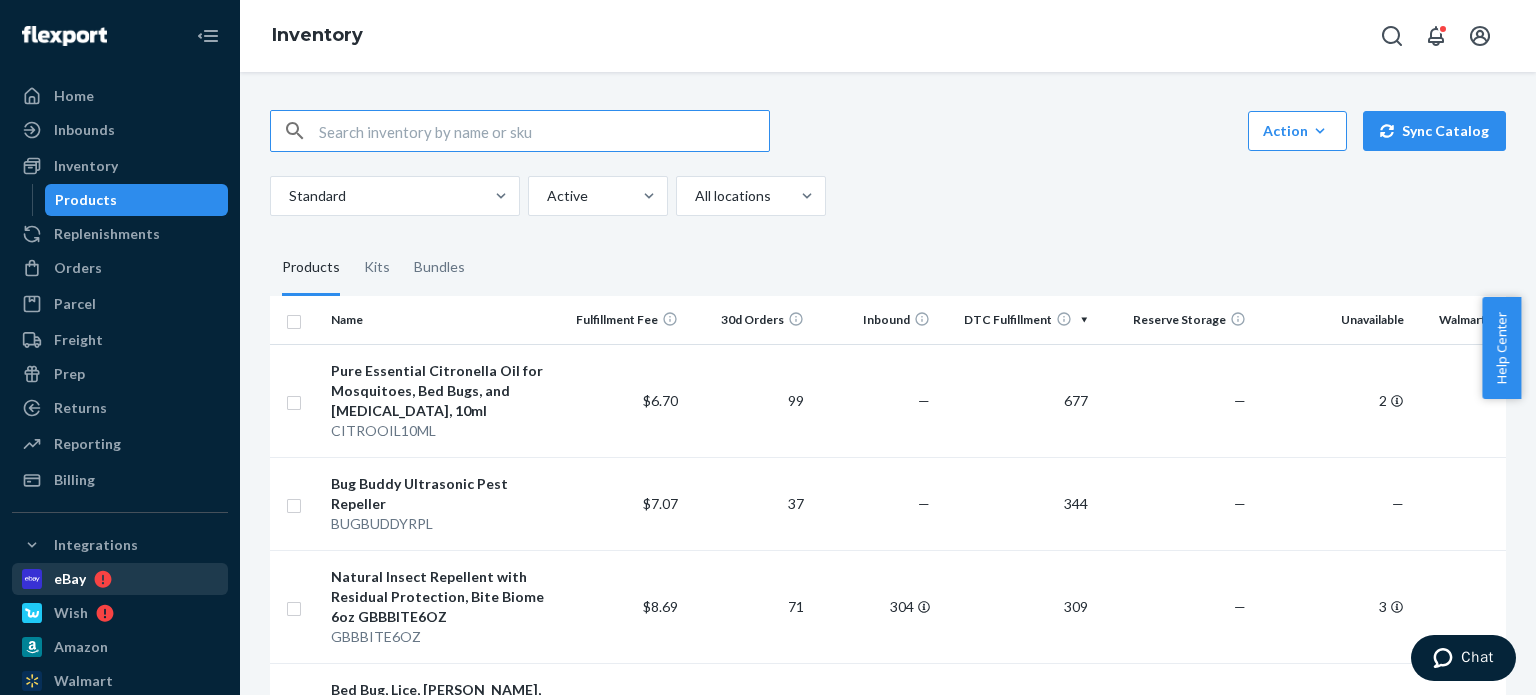 scroll, scrollTop: 200, scrollLeft: 0, axis: vertical 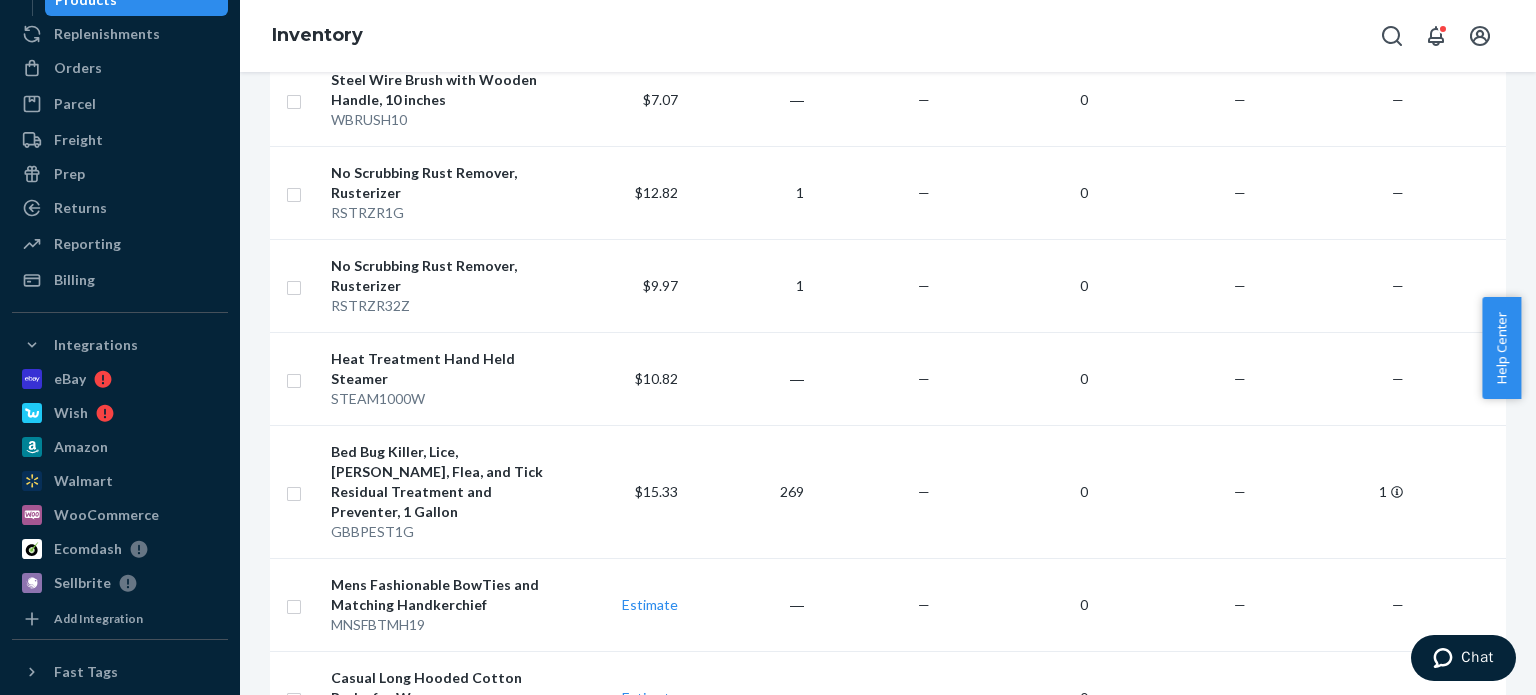 click on "Inventory" at bounding box center (888, 36) 